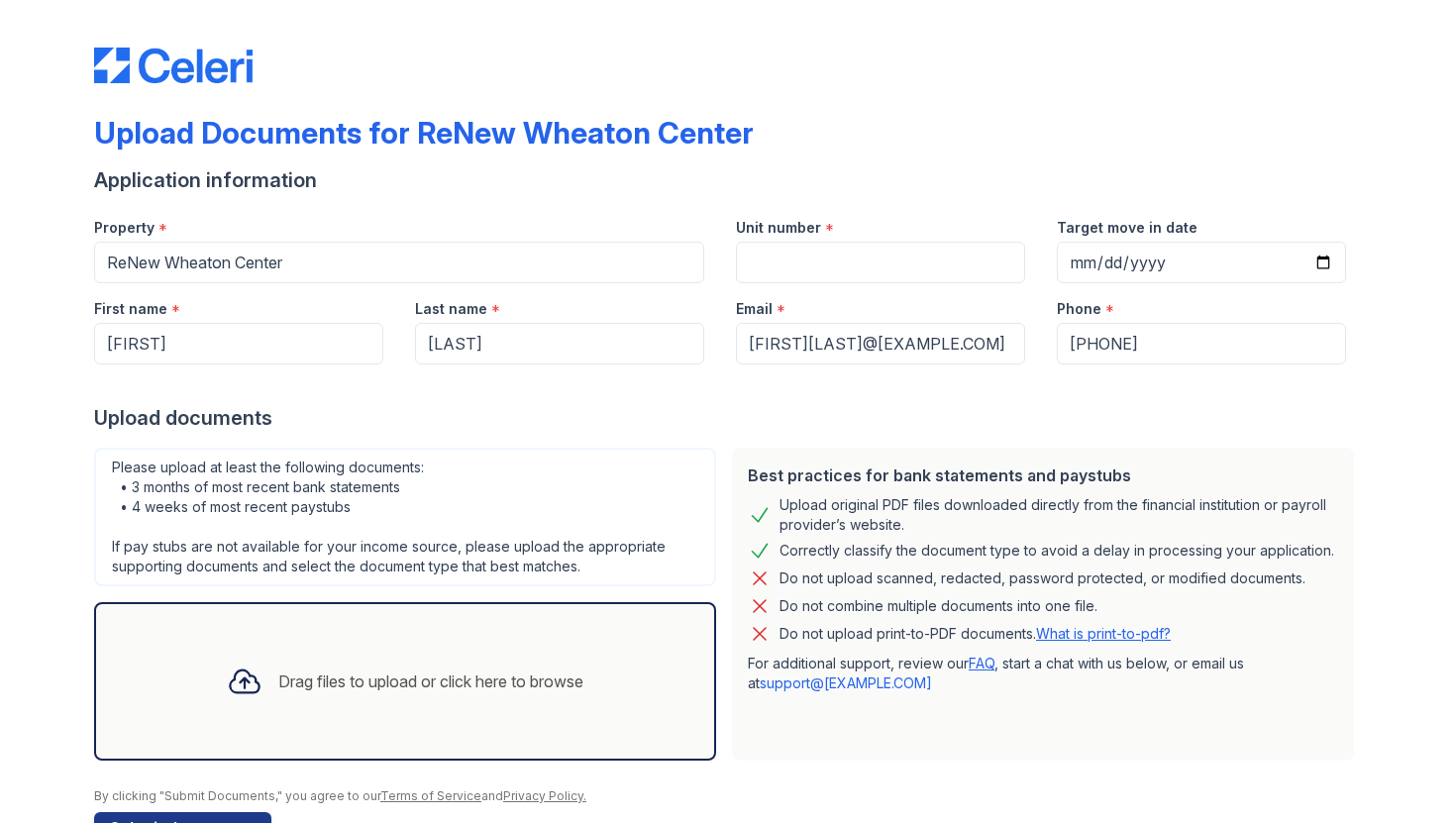 scroll, scrollTop: 0, scrollLeft: 0, axis: both 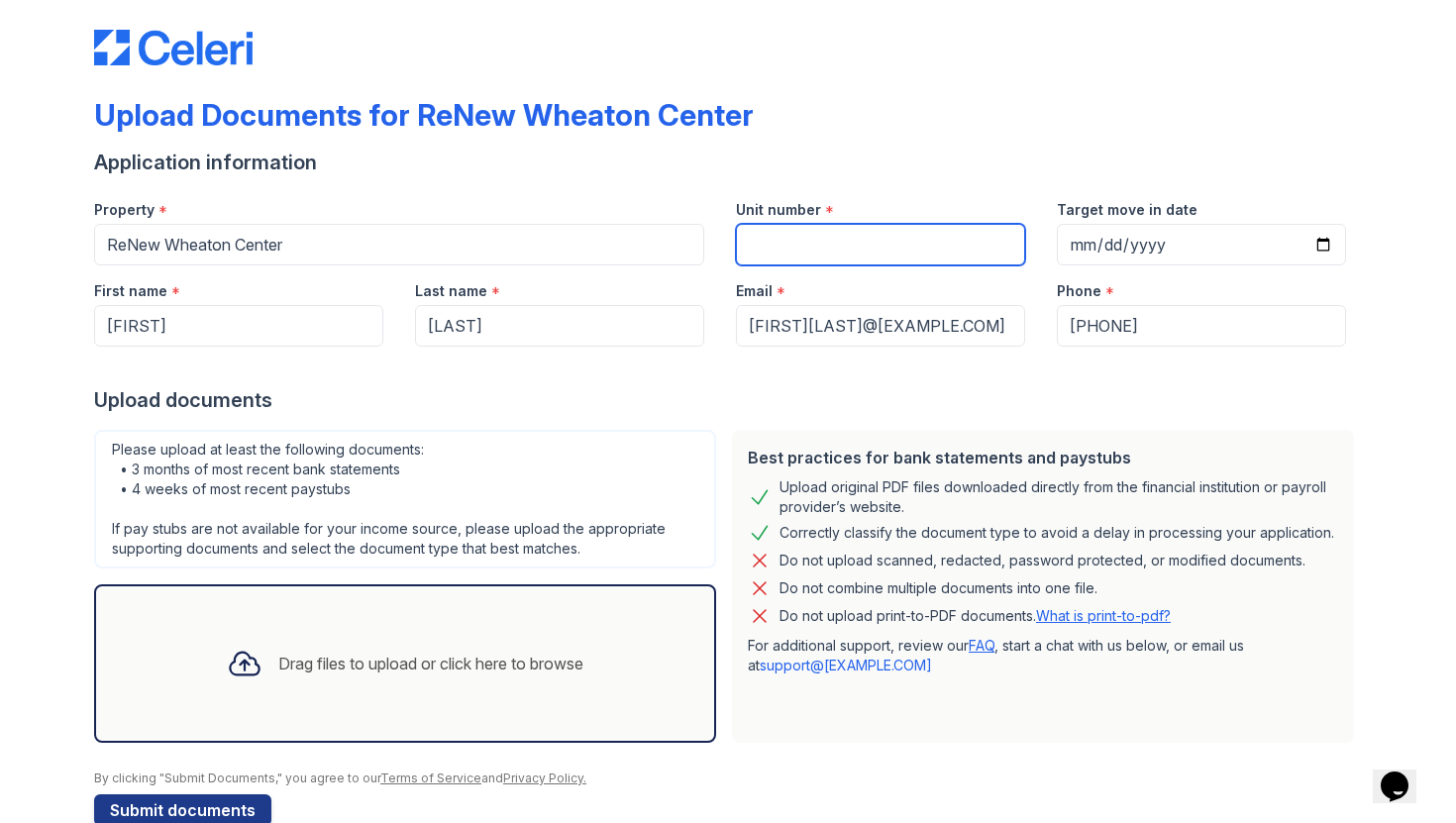 click on "Unit number" at bounding box center [881, 245] 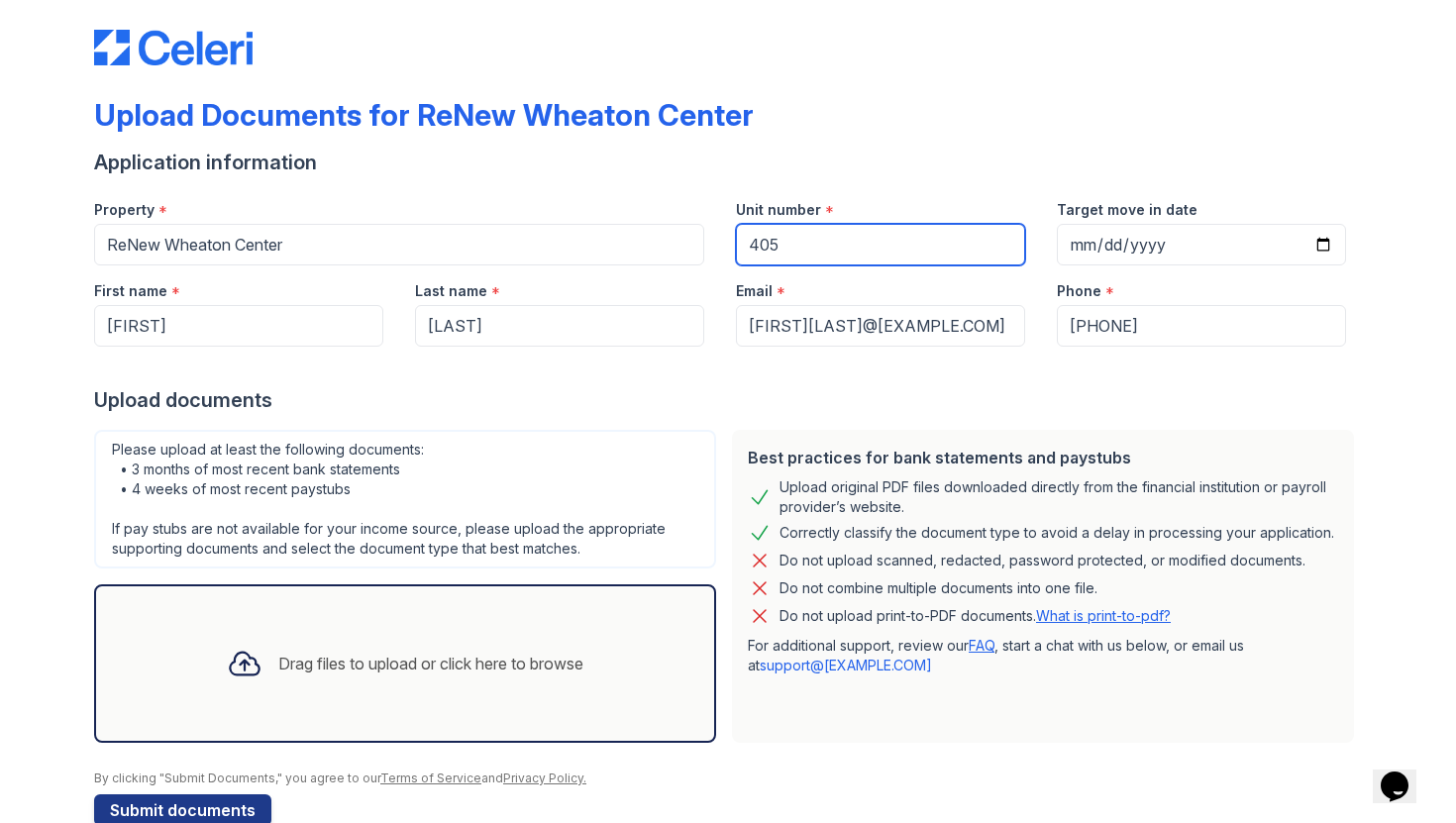 scroll, scrollTop: 60, scrollLeft: 0, axis: vertical 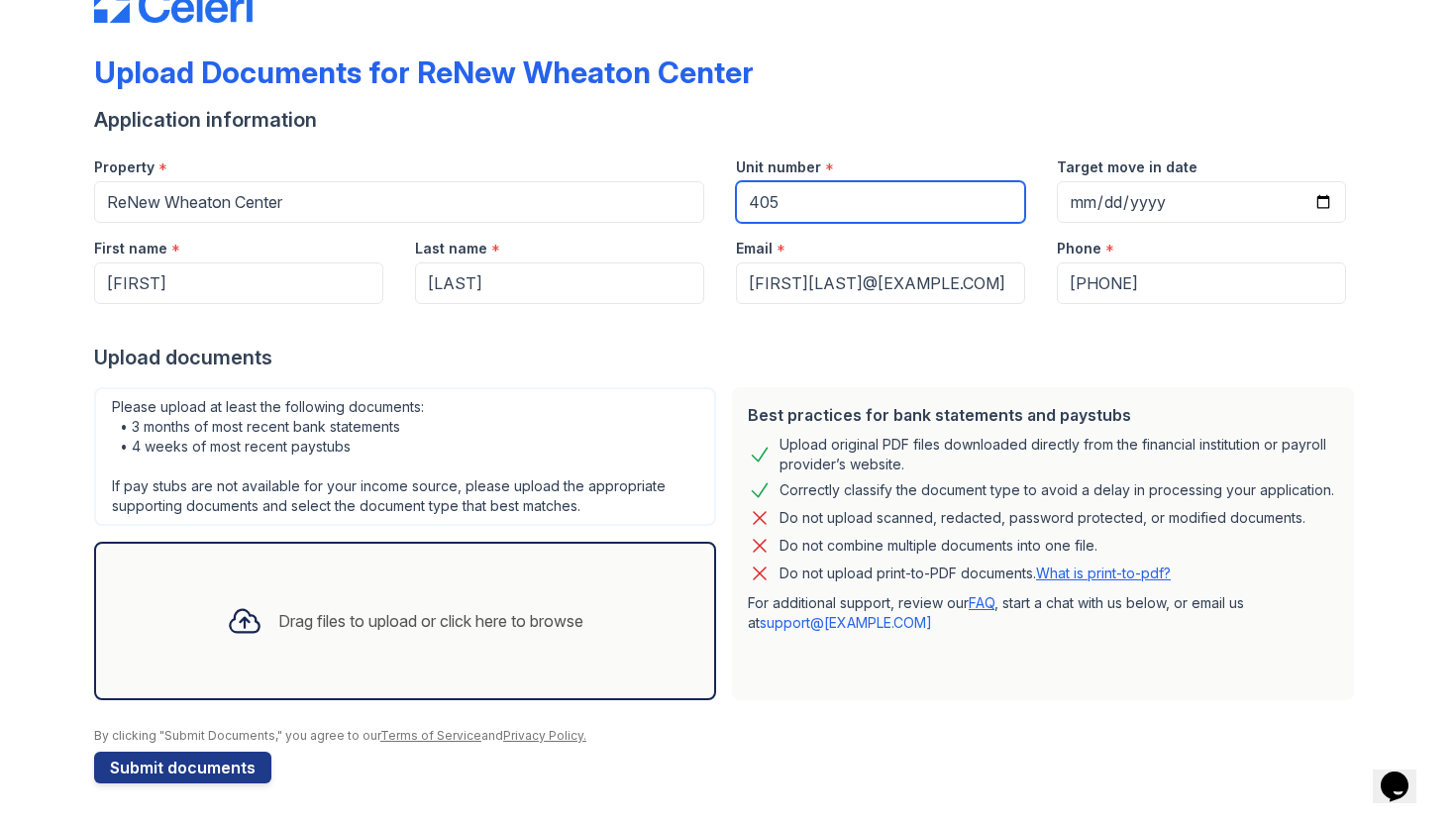 type on "405" 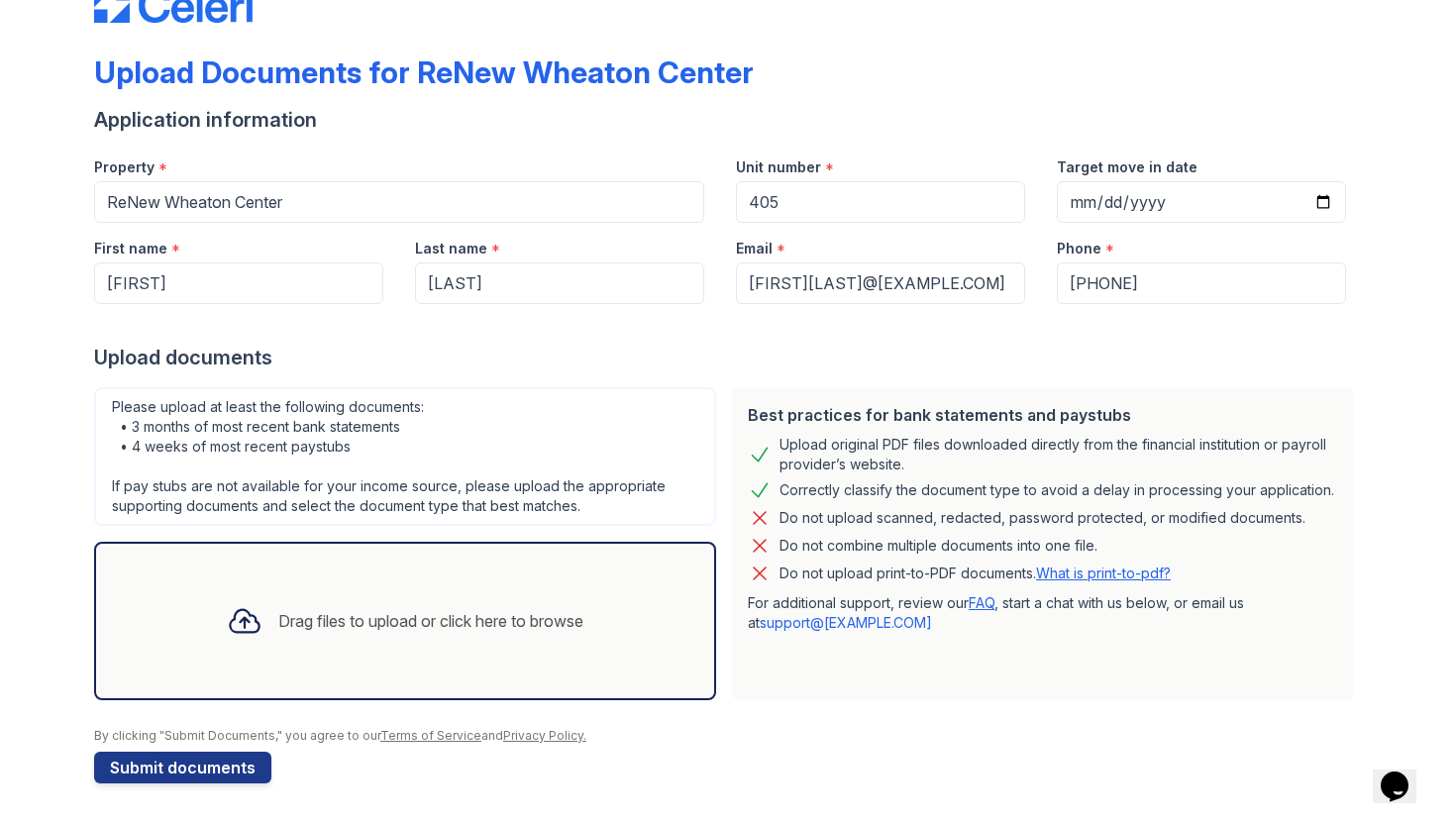 click on "Drag files to upload or click here to browse" at bounding box center (431, 621) 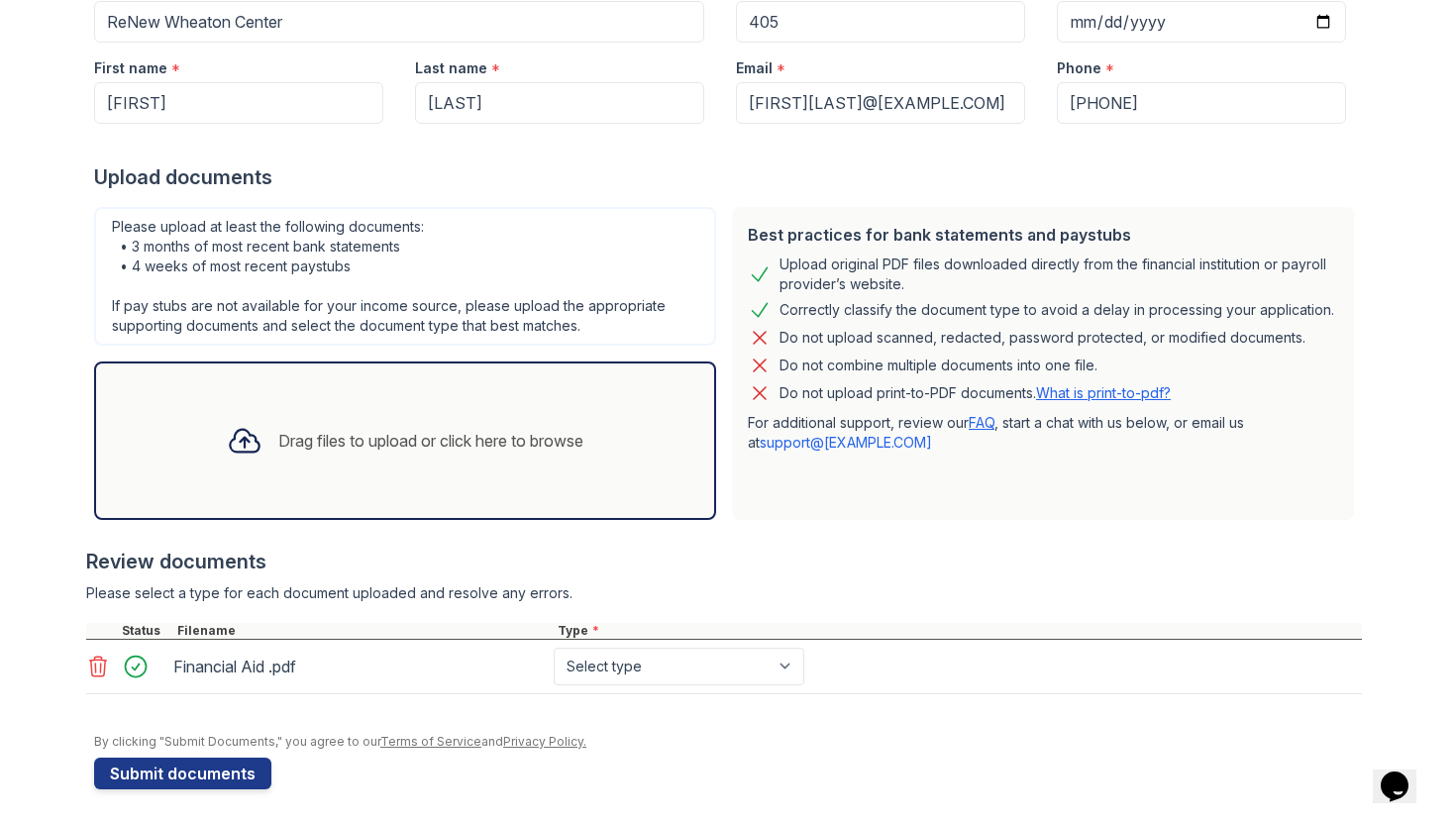 scroll, scrollTop: 247, scrollLeft: 0, axis: vertical 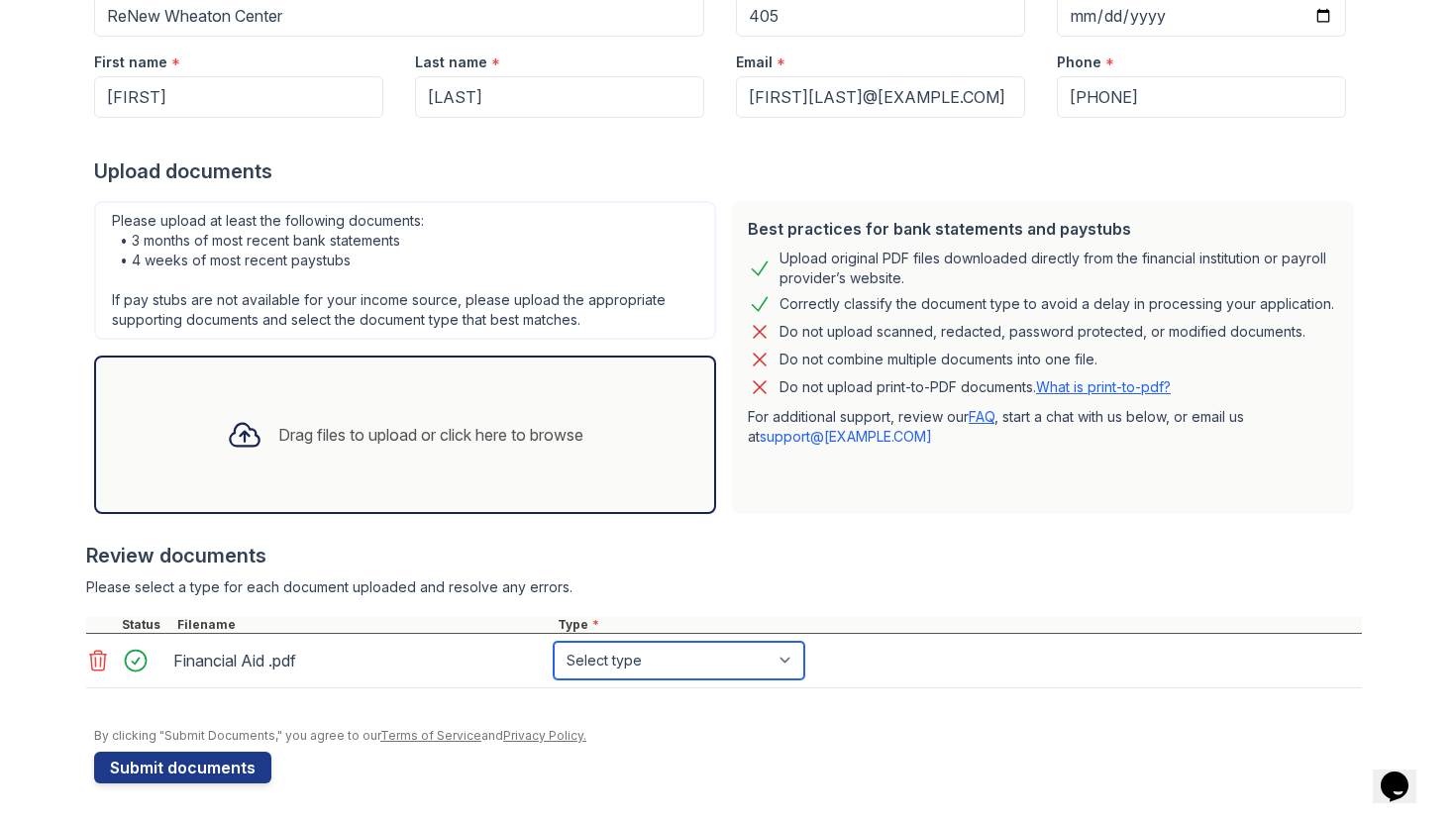 click on "Select type
Paystub
Bank Statement
Offer Letter
Tax Documents
Benefit Award Letter
Investment Account Statement
Other" at bounding box center [678, 661] 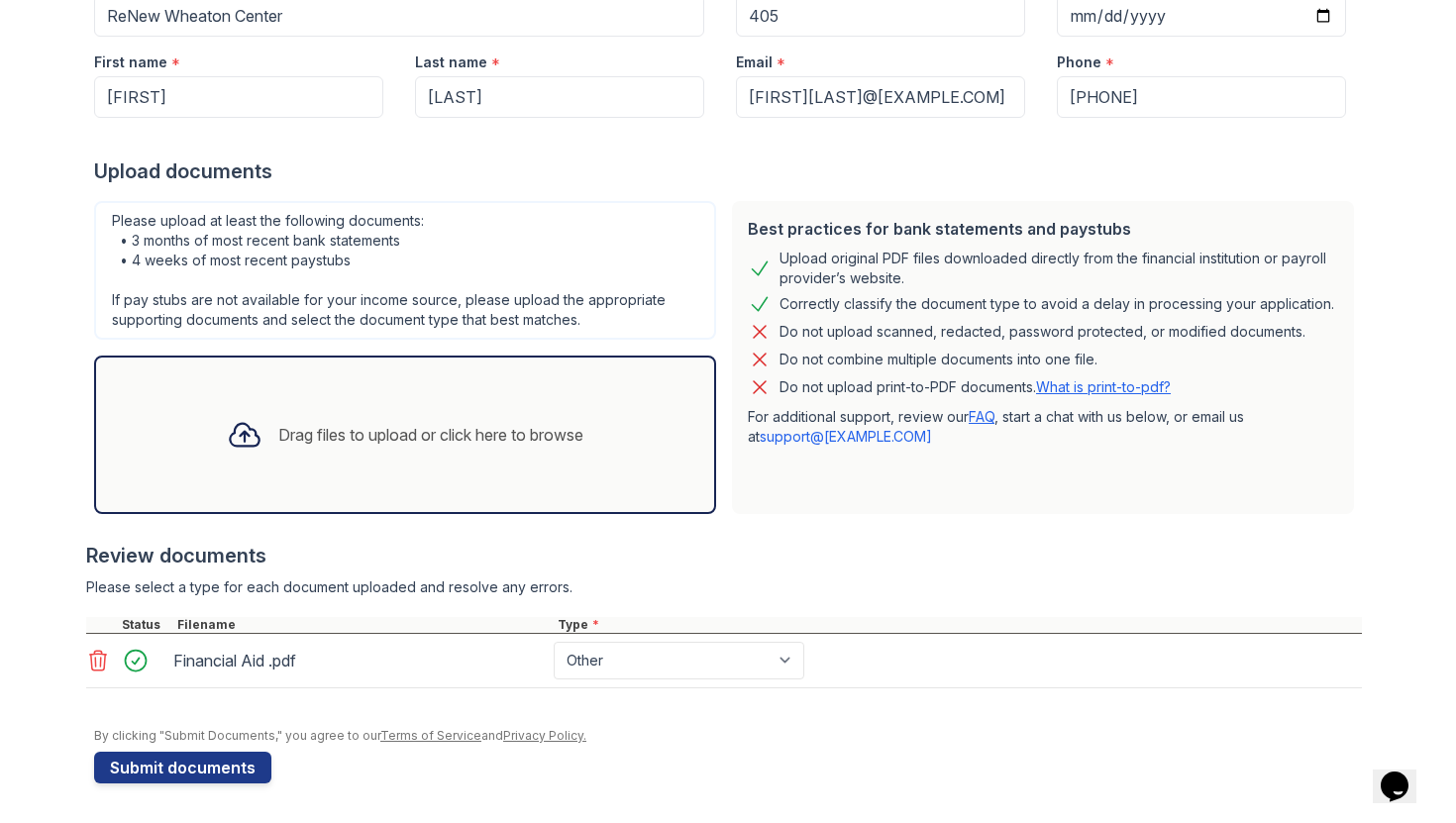 click on "Drag files to upload or click here to browse" at bounding box center (405, 435) 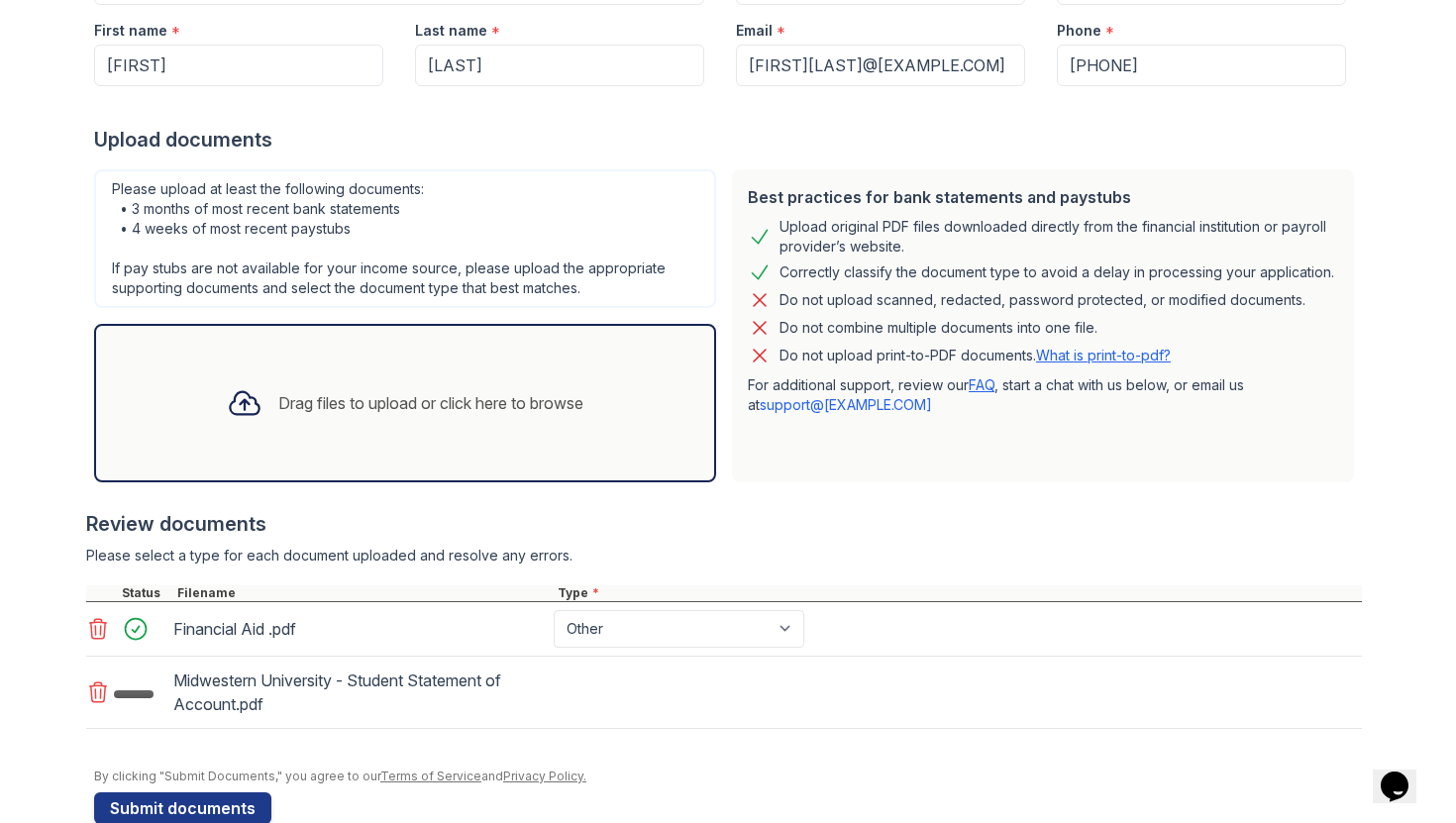 scroll, scrollTop: 296, scrollLeft: 0, axis: vertical 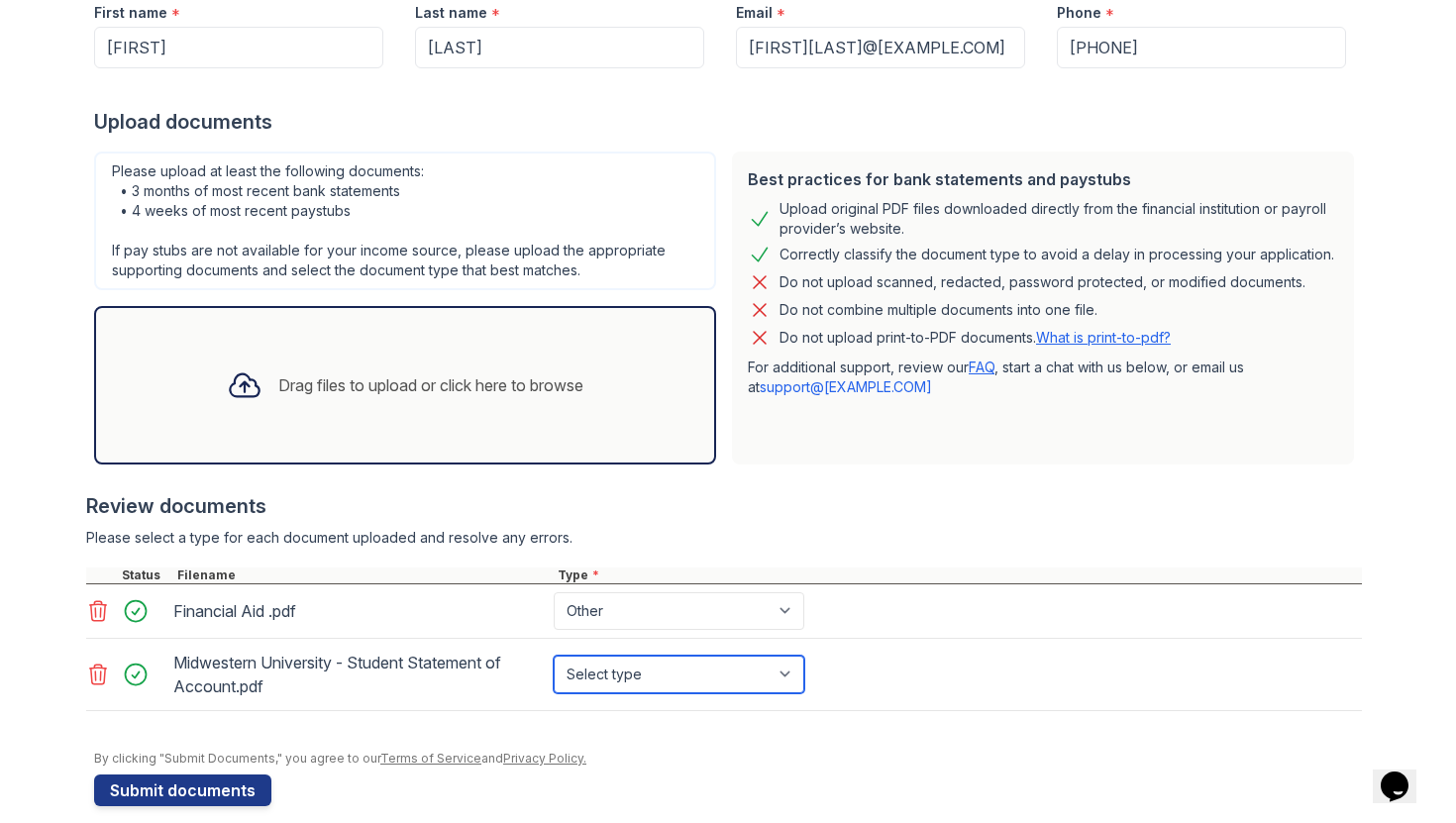 click on "Select type
Paystub
Bank Statement
Offer Letter
Tax Documents
Benefit Award Letter
Investment Account Statement
Other" at bounding box center [678, 674] 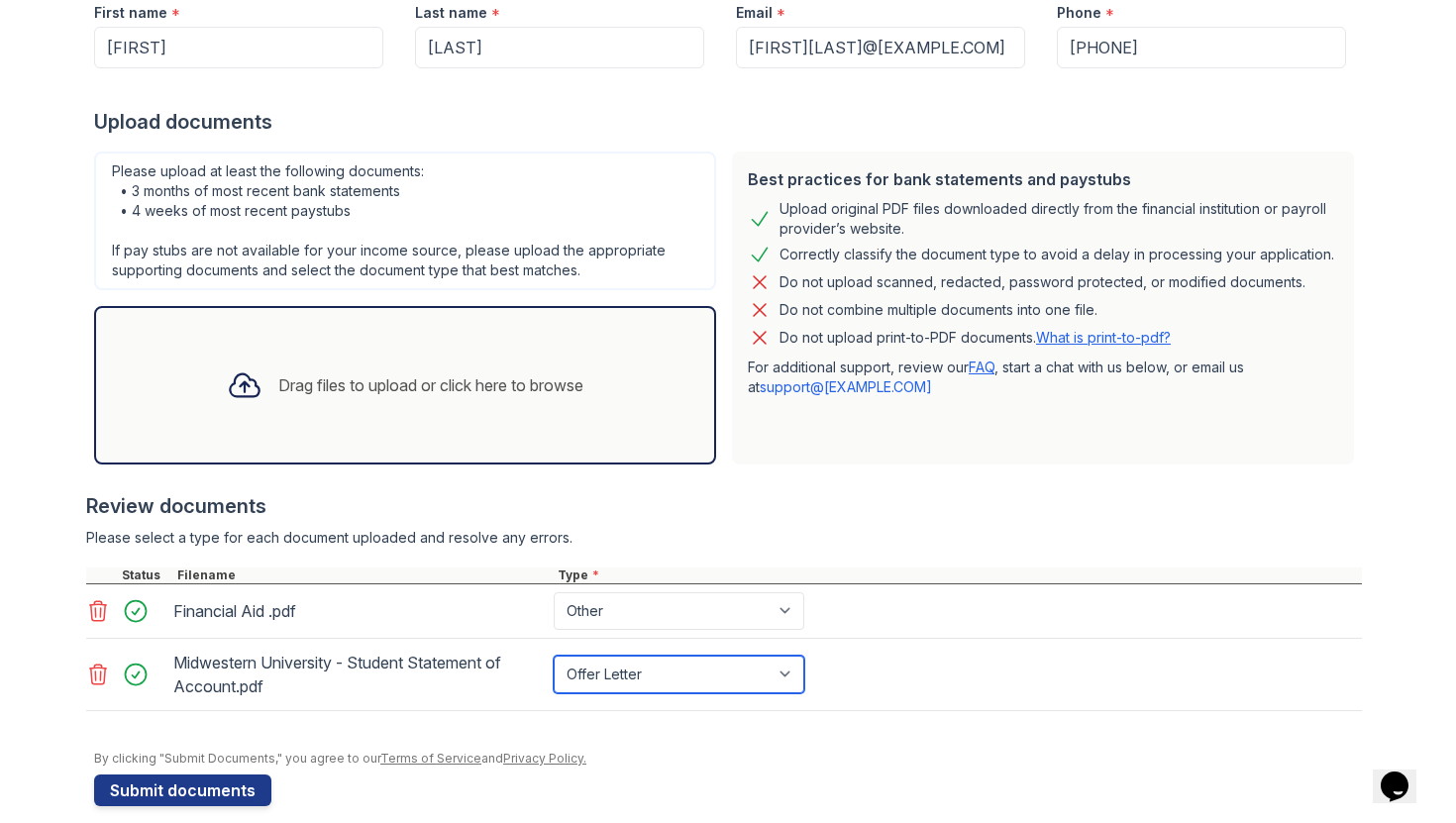 click on "Select type
Paystub
Bank Statement
Offer Letter
Tax Documents
Benefit Award Letter
Investment Account Statement
Other" at bounding box center [678, 674] 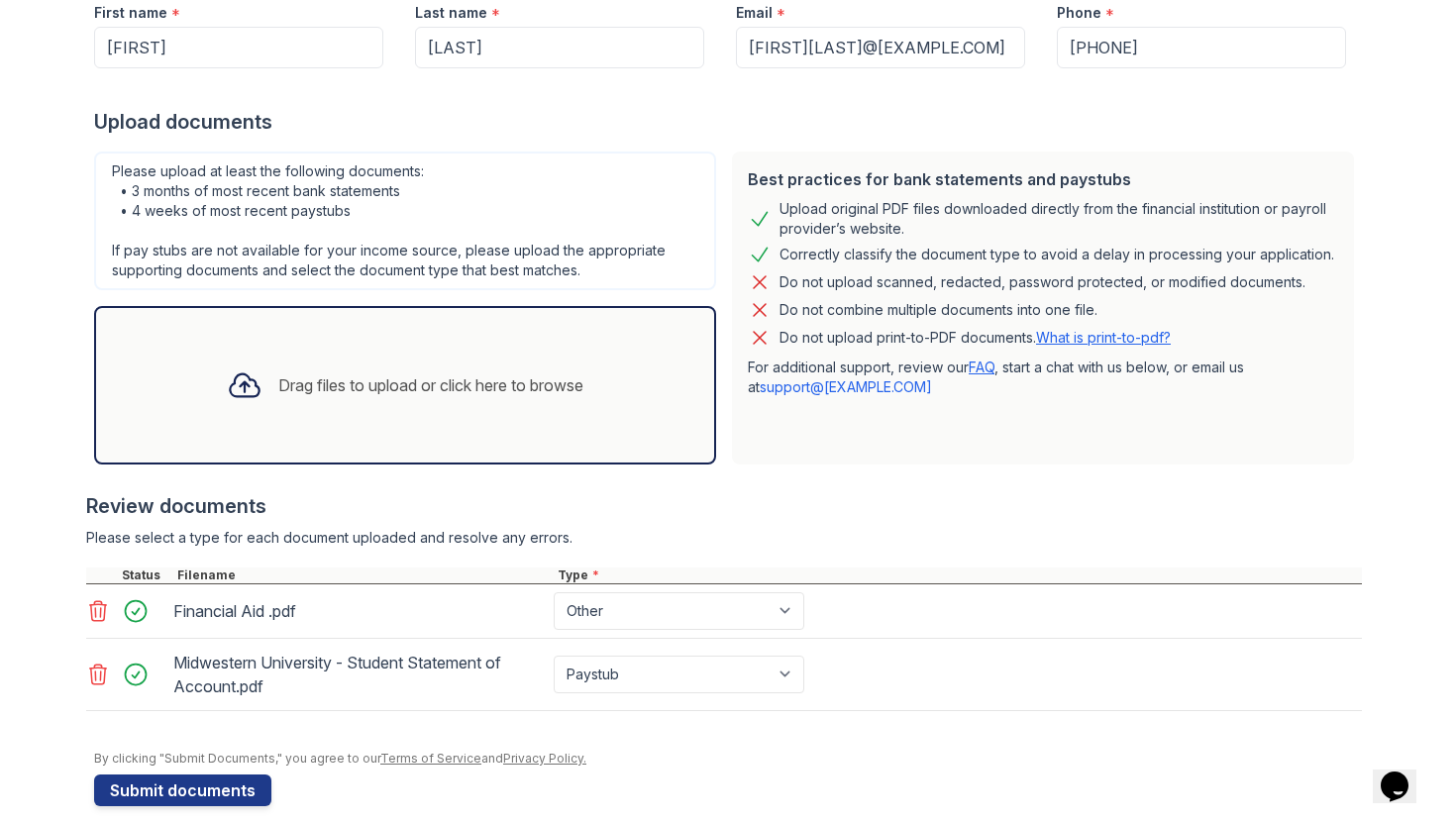 click on "Midwestern University - Student Statement of Account.pdf
Select type
Paystub
Bank Statement
Offer Letter
Tax Documents
Benefit Award Letter
Investment Account Statement
Other" at bounding box center [724, 674] 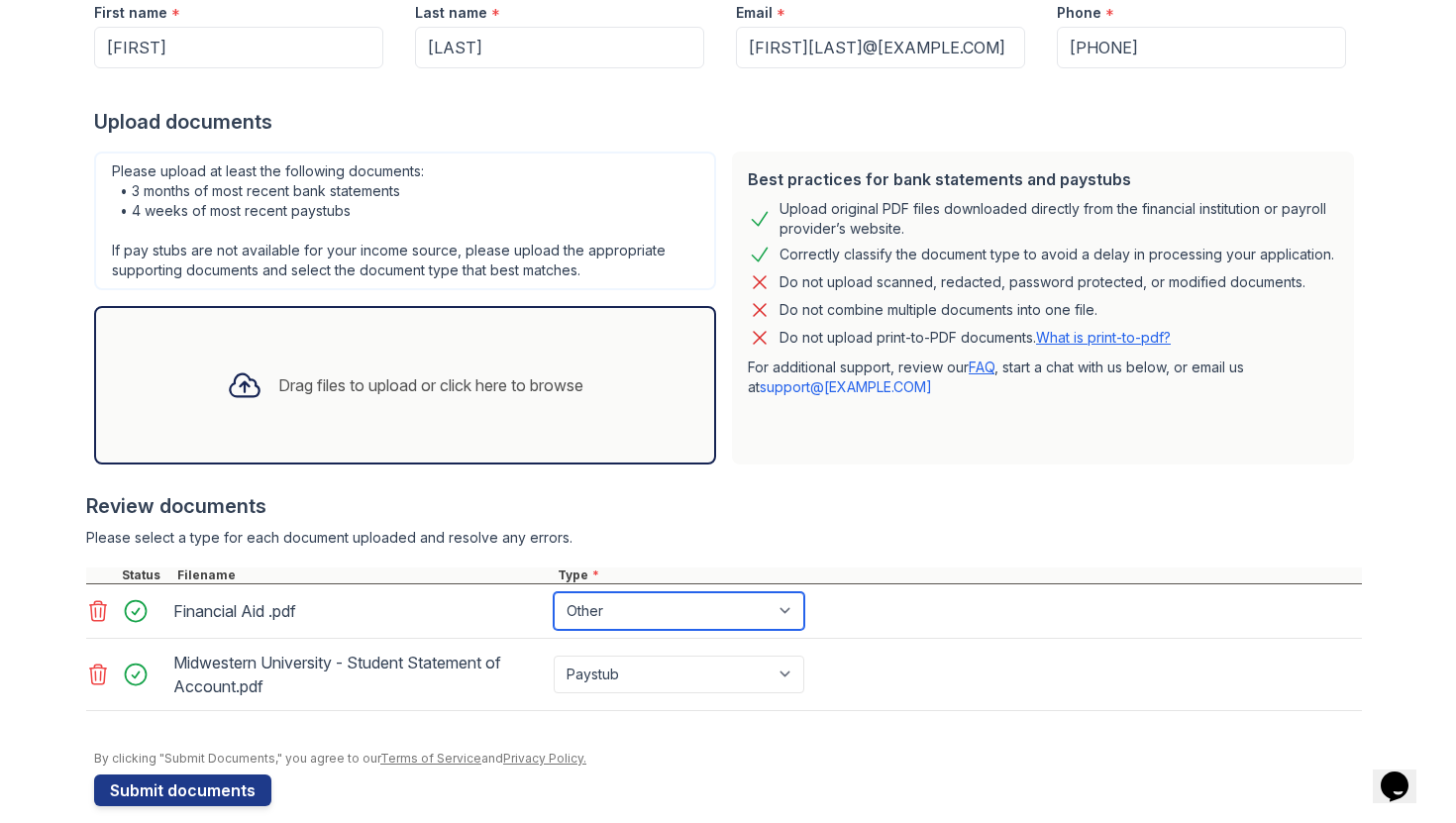 click on "Select type
Paystub
Bank Statement
Offer Letter
Tax Documents
Benefit Award Letter
Investment Account Statement
Other" at bounding box center (678, 611) 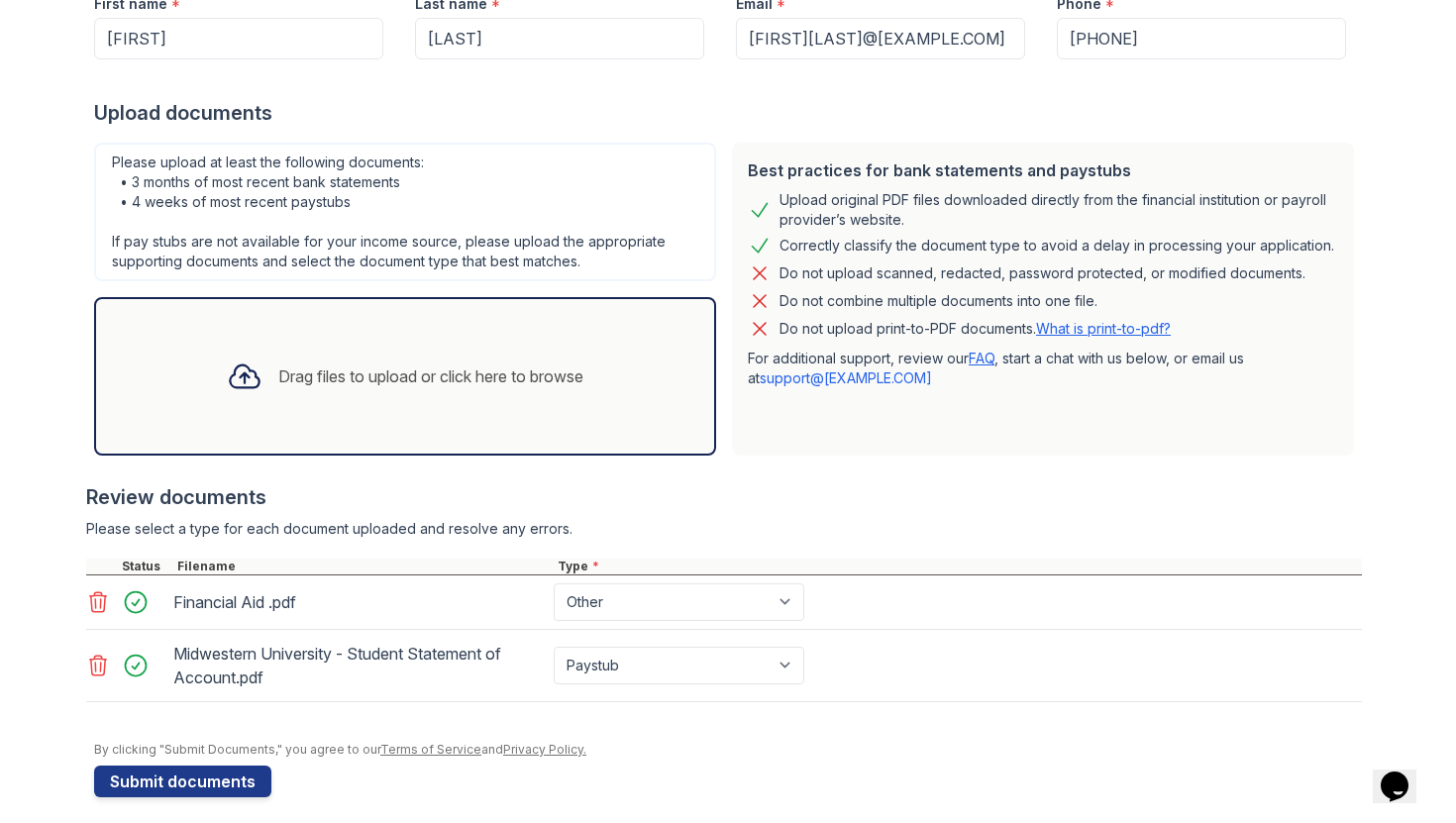click on "Drag files to upload or click here to browse" at bounding box center [431, 376] 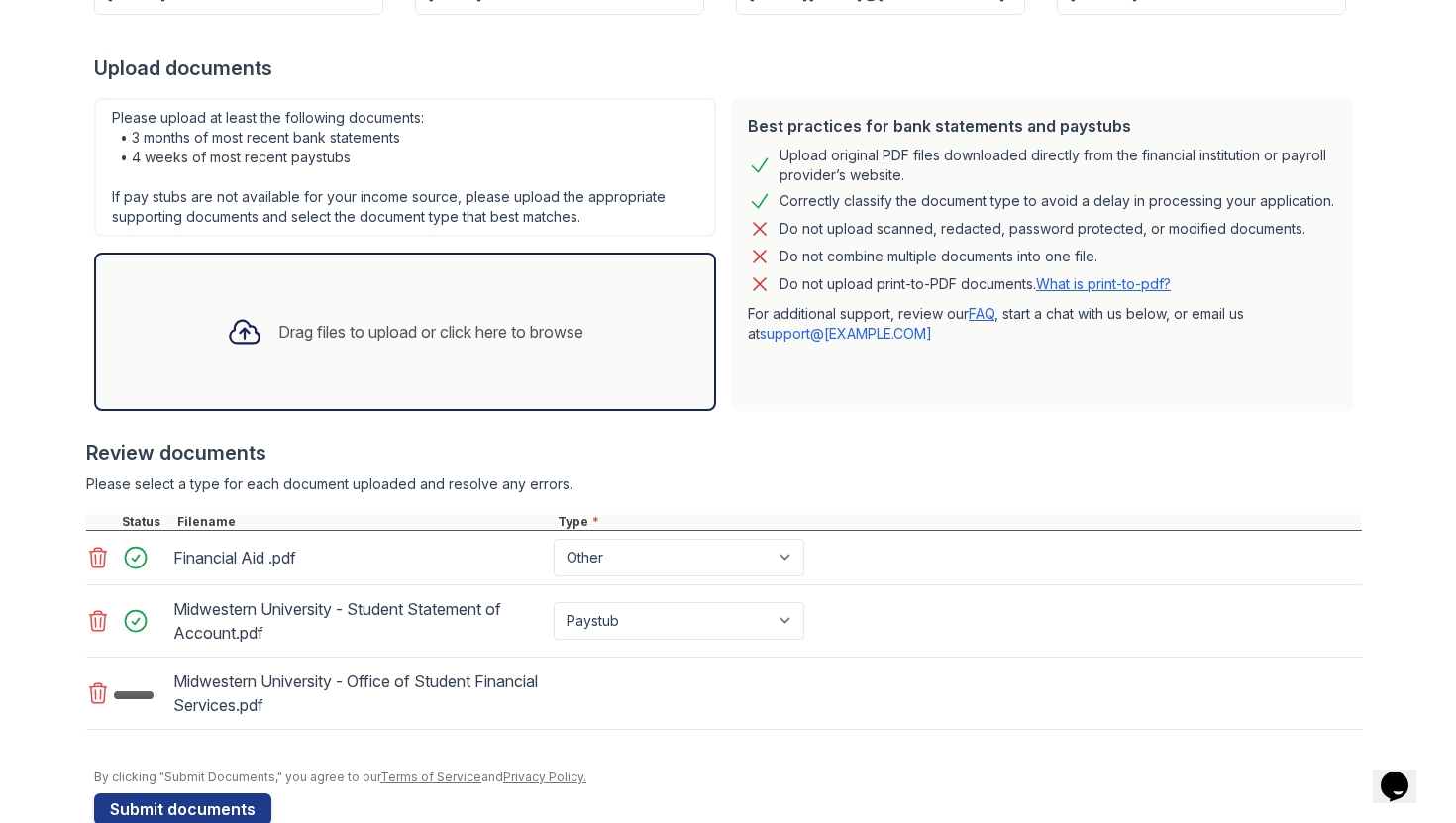 scroll, scrollTop: 379, scrollLeft: 0, axis: vertical 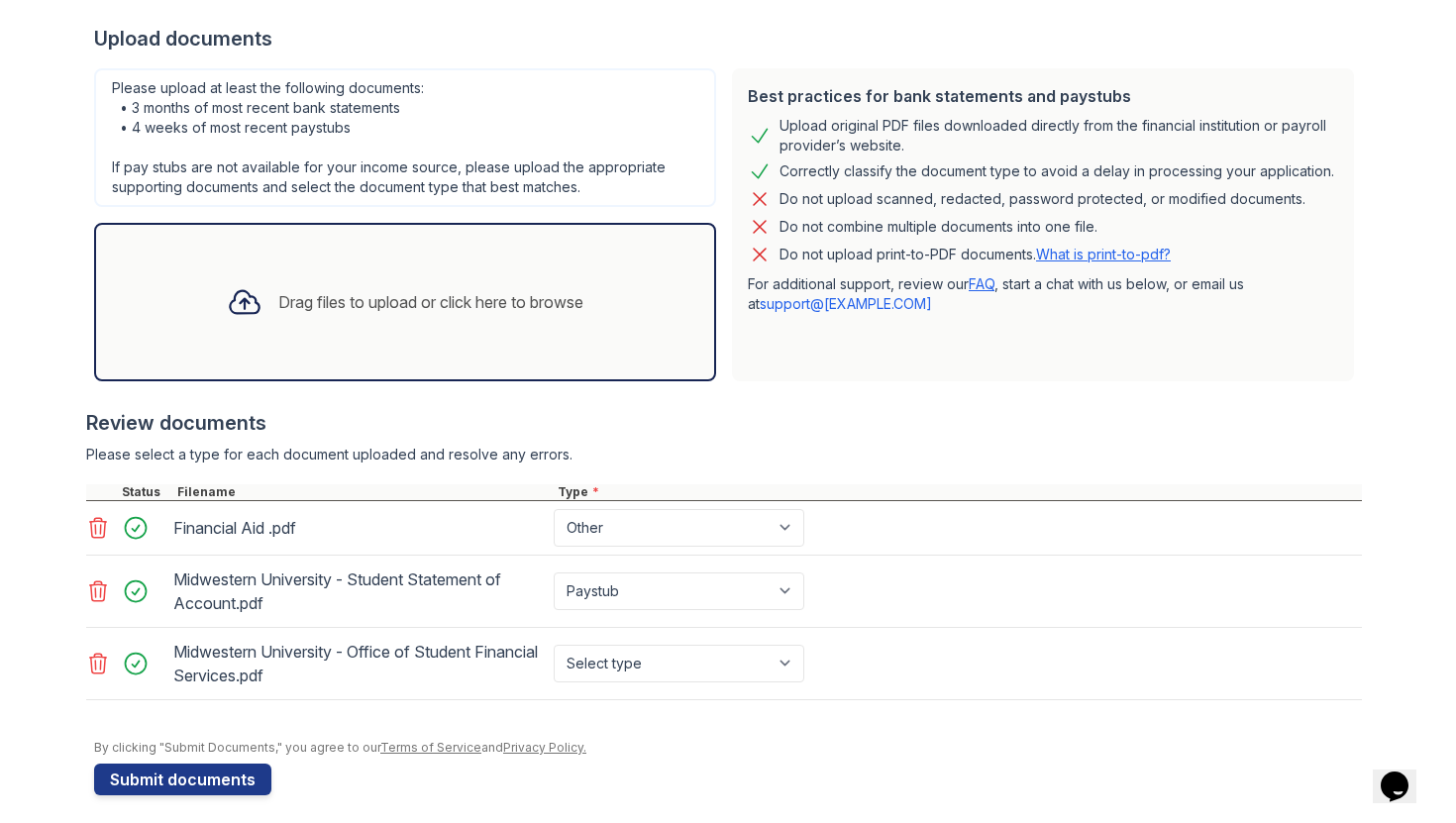 click on "Midwestern University - Office of Student Financial Services.pdf" at bounding box center [360, 664] 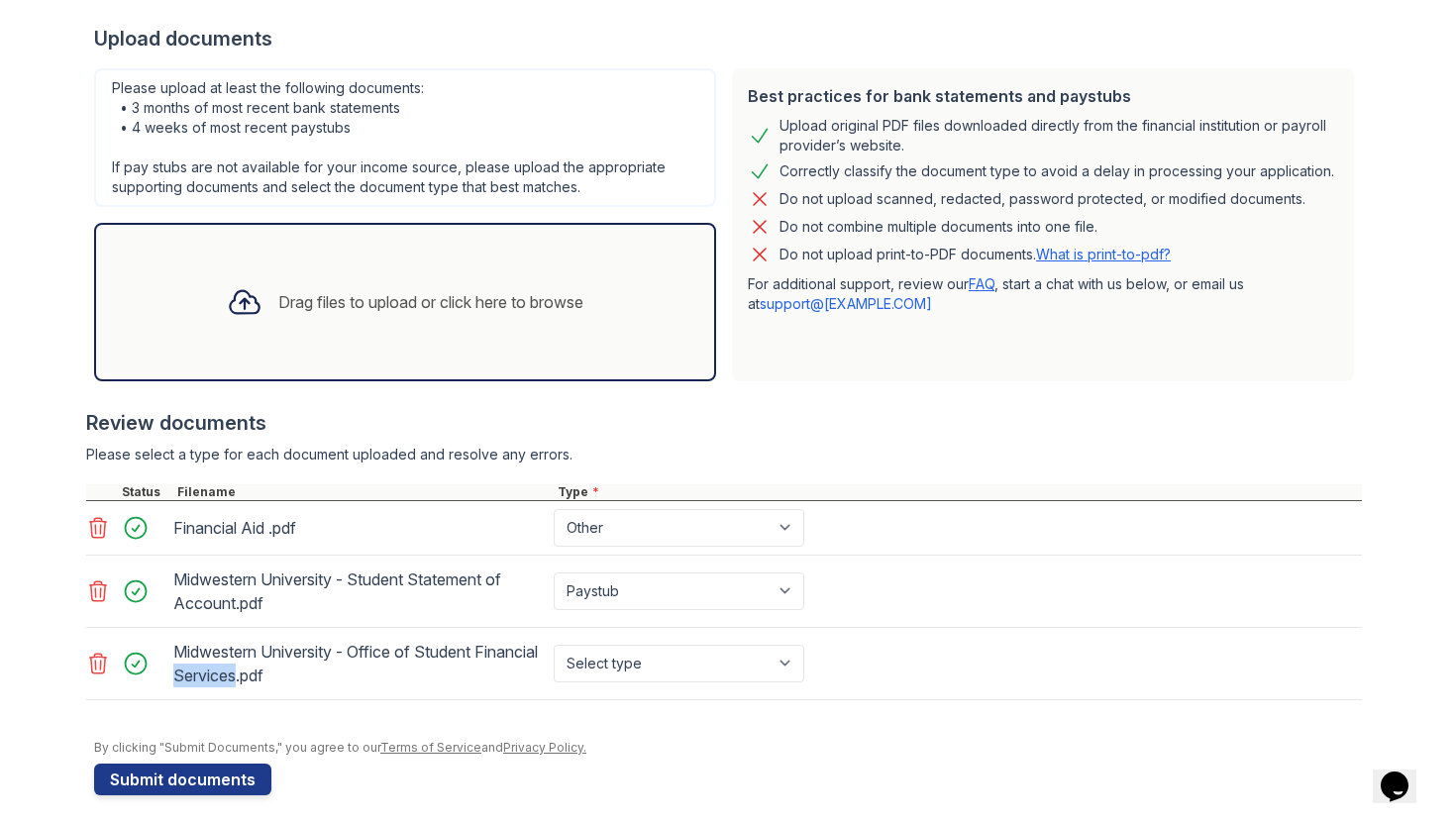 click on "Midwestern University - Office of Student Financial Services.pdf" at bounding box center (360, 664) 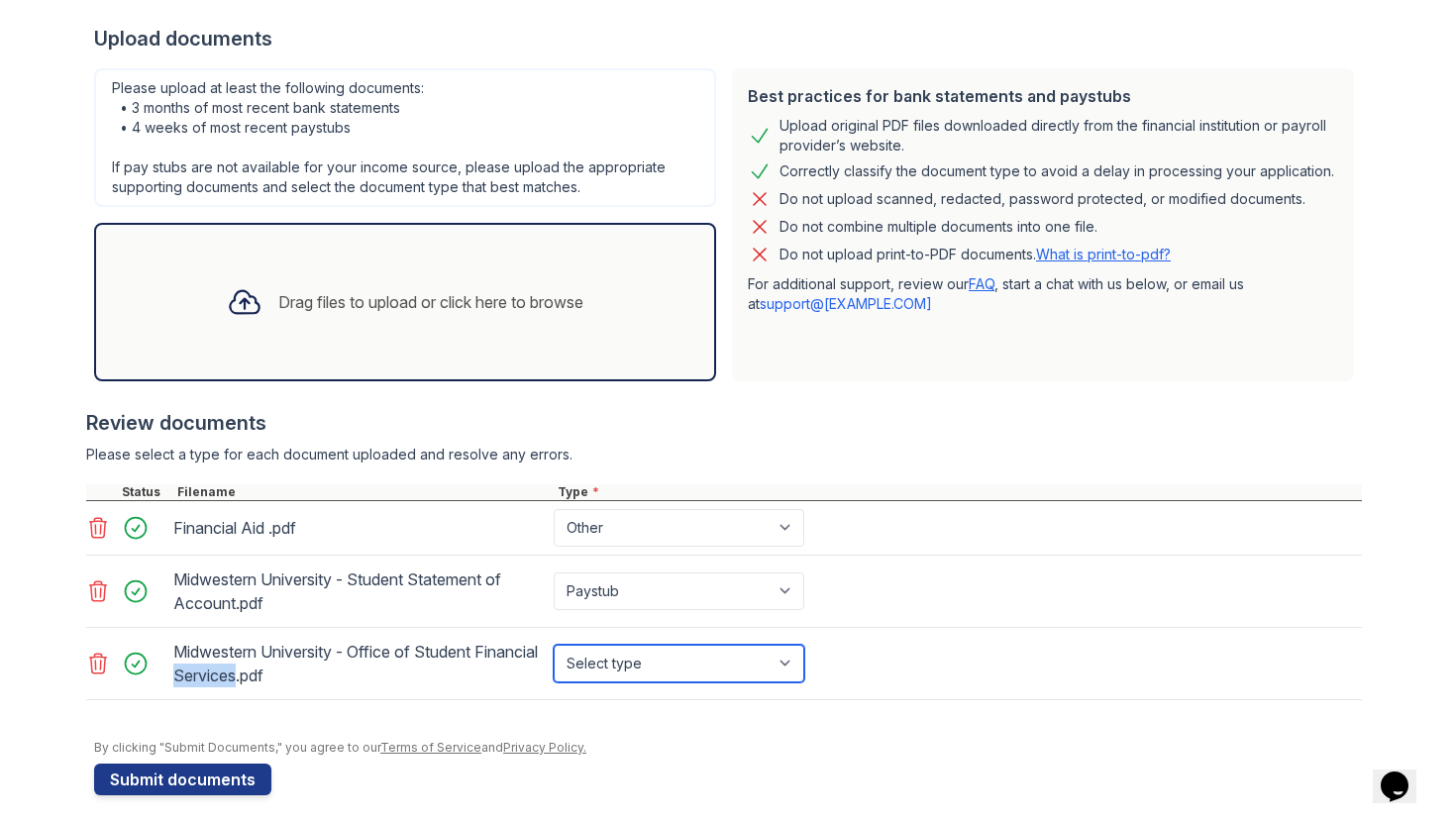 click on "Select type
Paystub
Bank Statement
Offer Letter
Tax Documents
Benefit Award Letter
Investment Account Statement
Other" at bounding box center [678, 664] 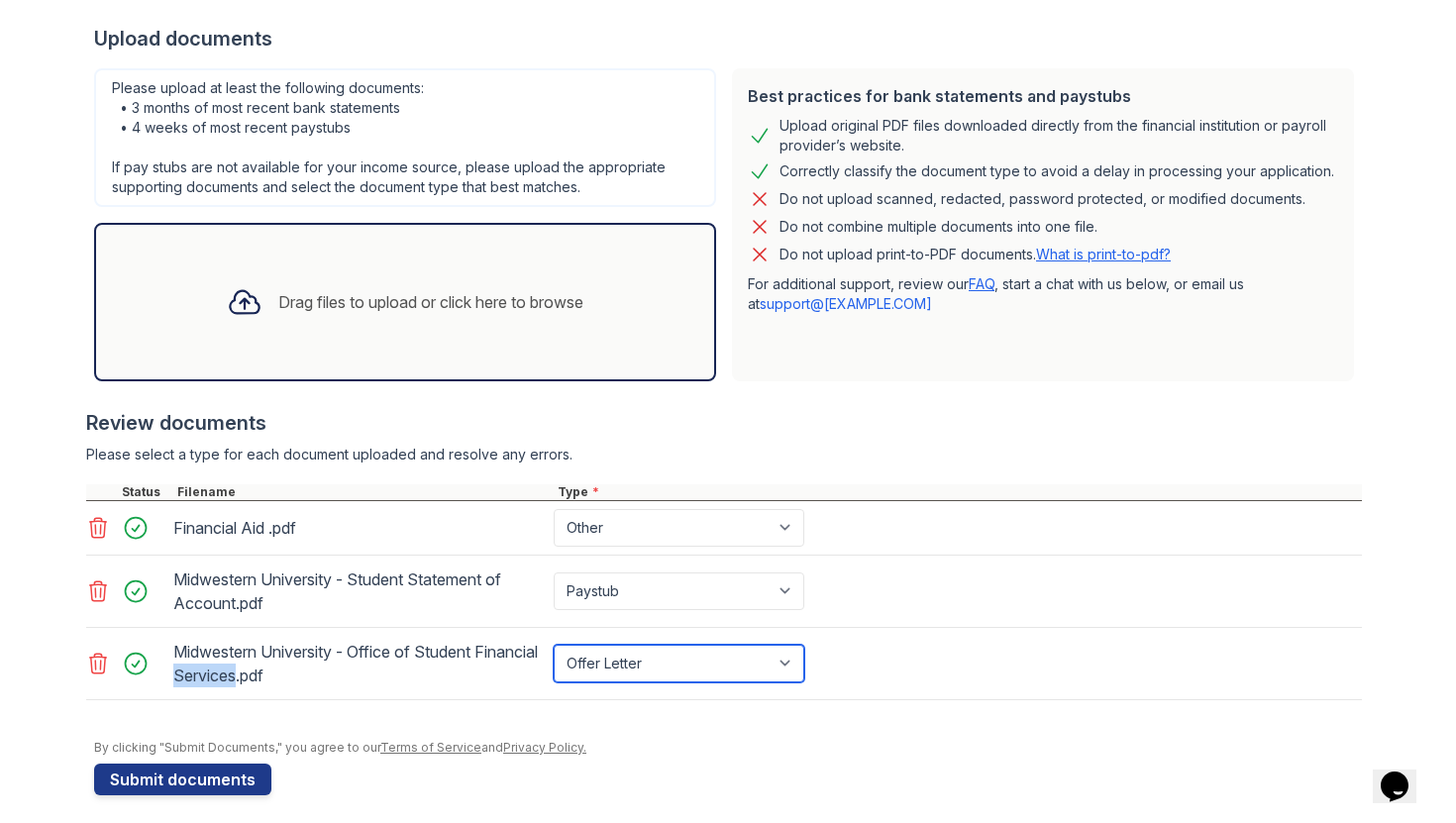 scroll, scrollTop: 391, scrollLeft: 0, axis: vertical 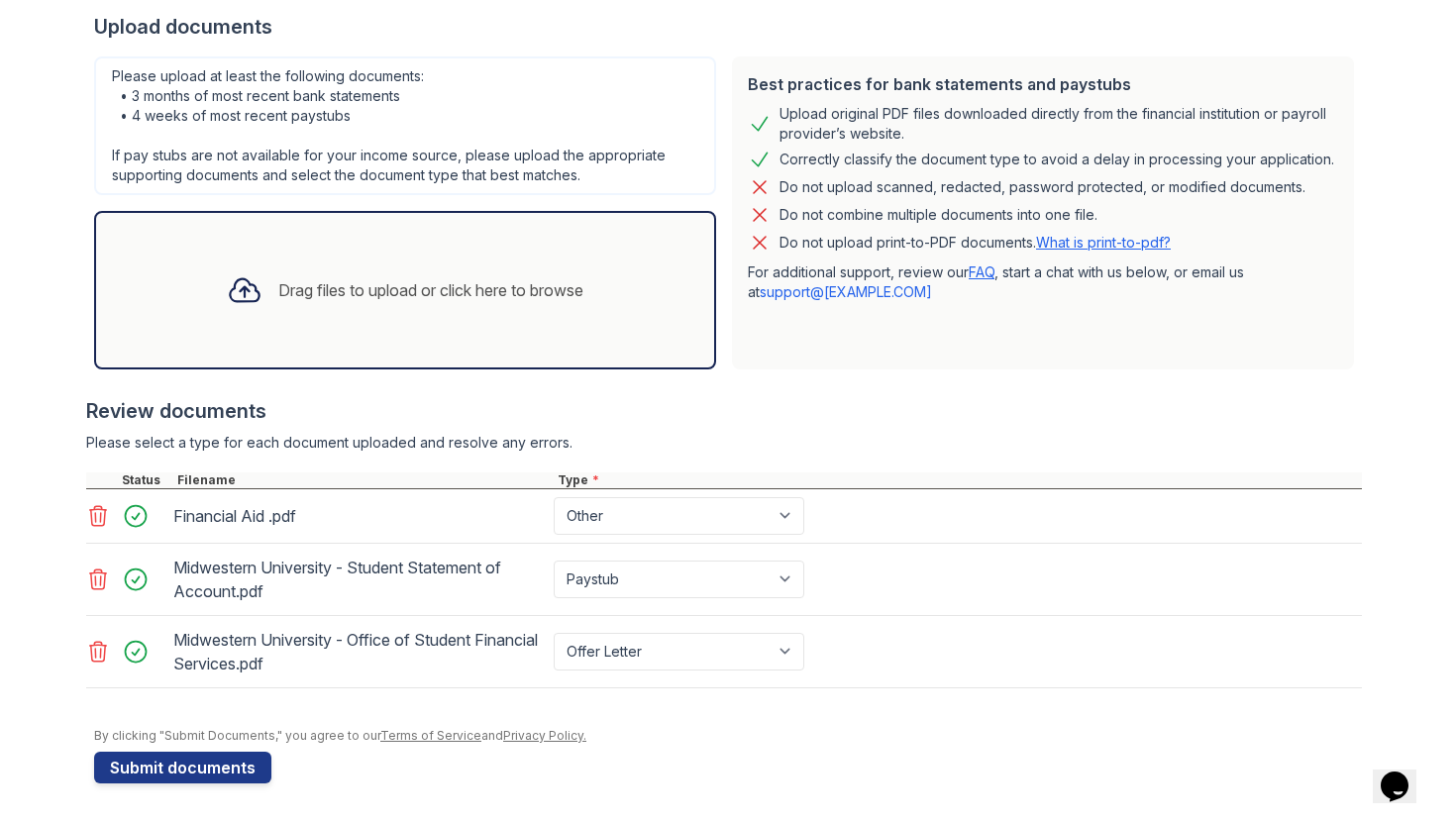 click on "By clicking "Submit Documents," you agree to our
Terms of Service
and
Privacy Policy." at bounding box center (728, 736) 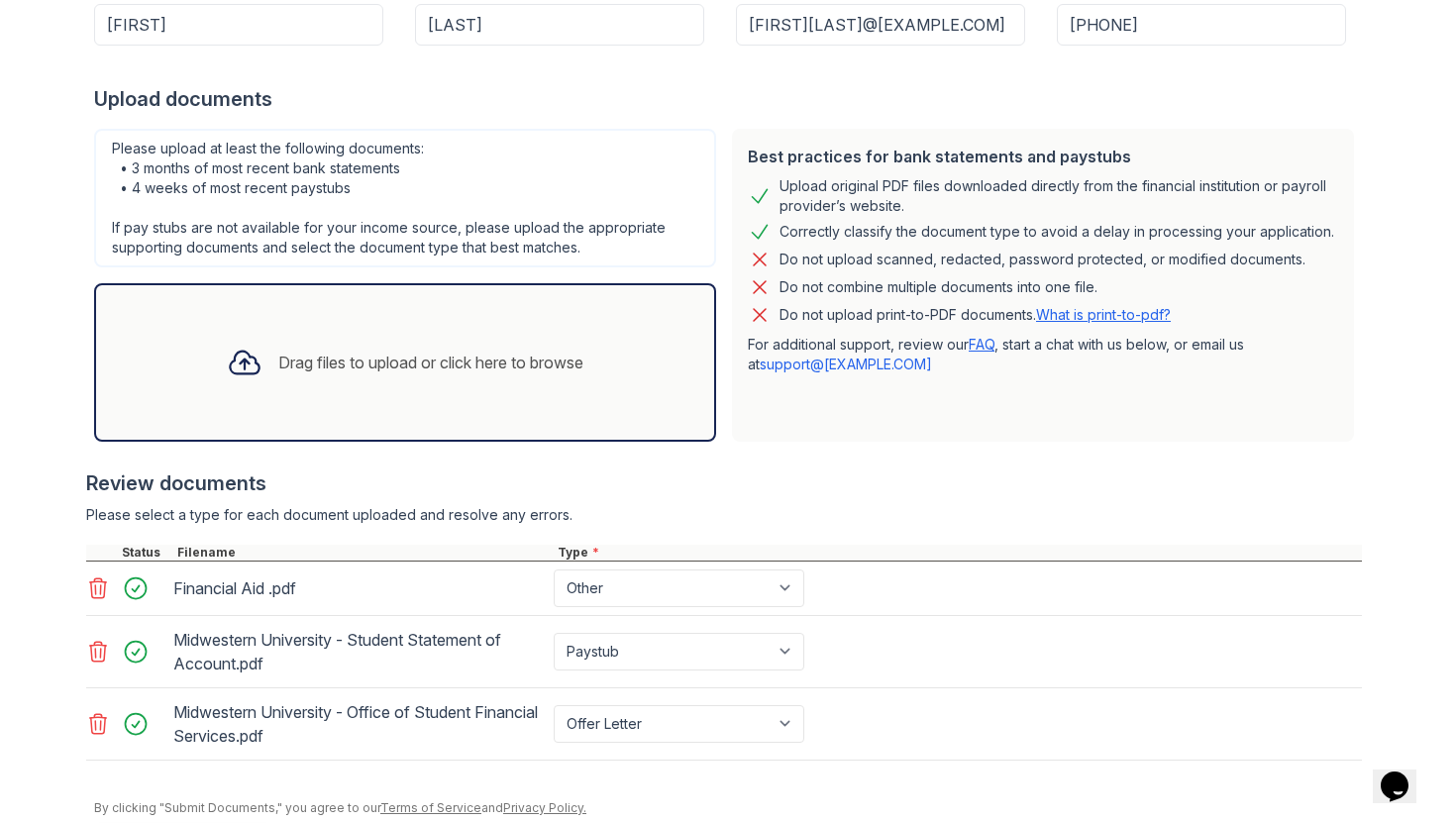 click on "Drag files to upload or click here to browse" at bounding box center [405, 362] 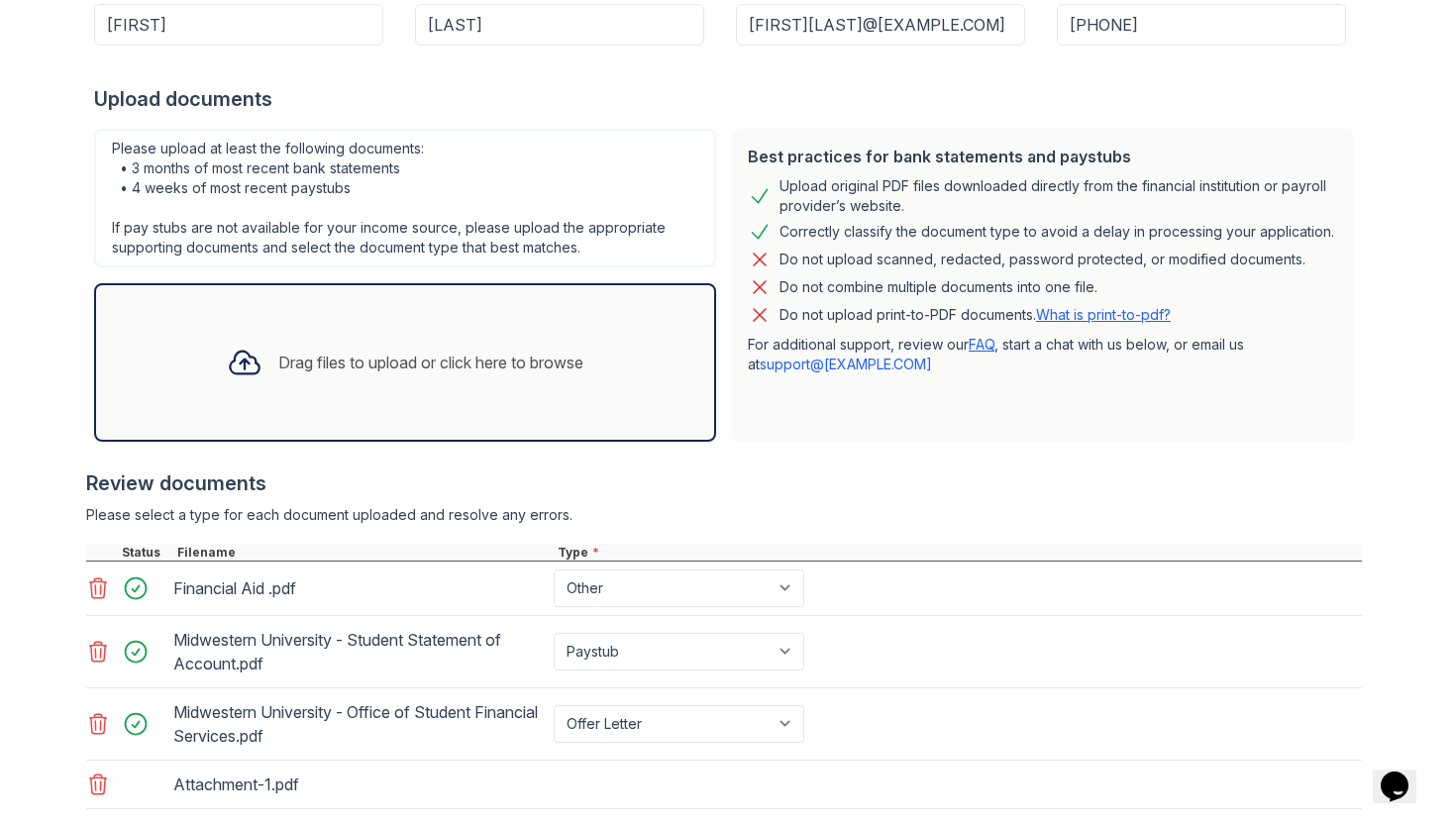 scroll, scrollTop: 440, scrollLeft: 0, axis: vertical 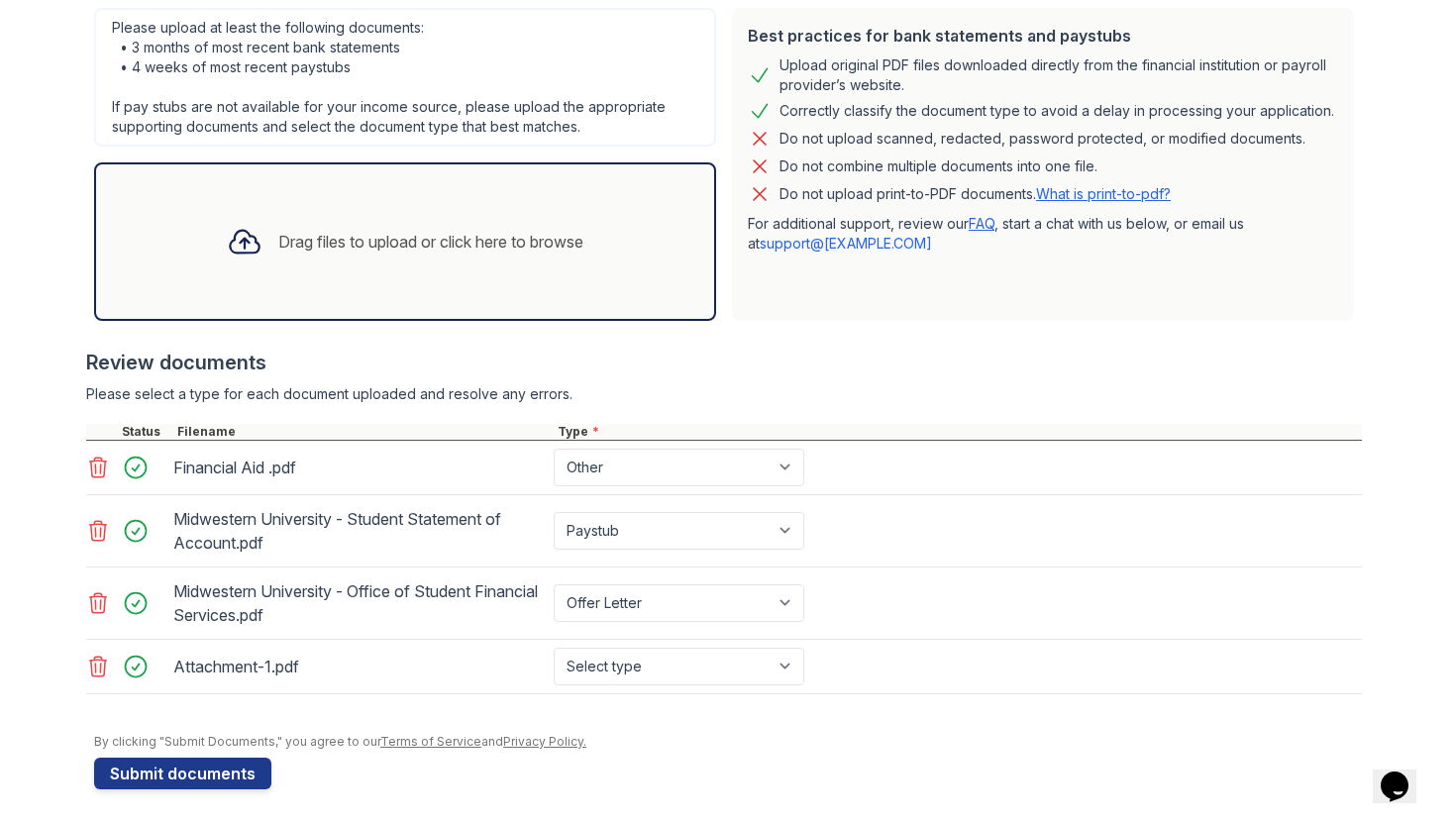 click on "Attachment-1.pdf
Select type
Paystub
Bank Statement
Offer Letter
Tax Documents
Benefit Award Letter
Investment Account Statement
Other" at bounding box center (724, 667) 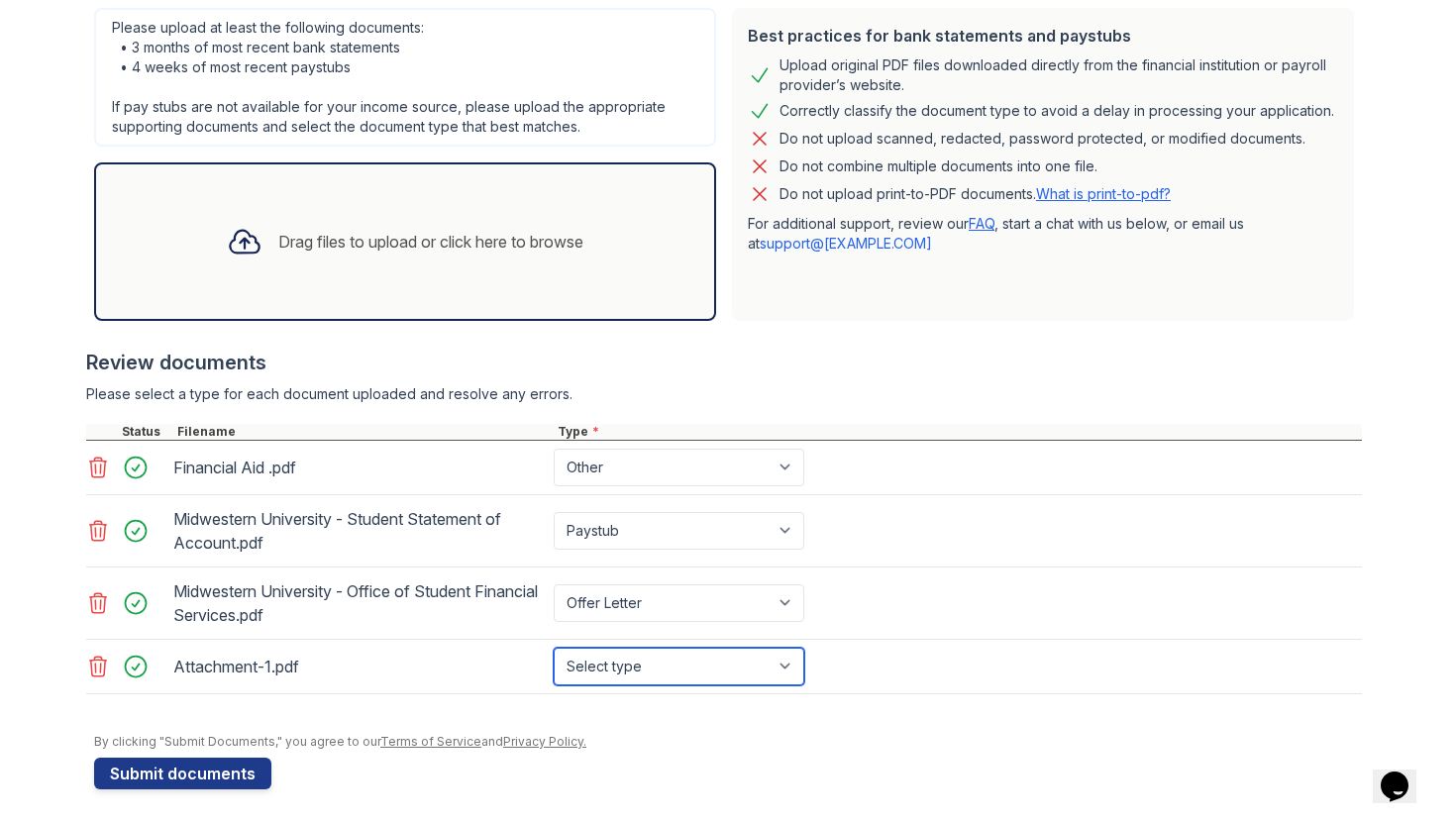 click on "Select type
Paystub
Bank Statement
Offer Letter
Tax Documents
Benefit Award Letter
Investment Account Statement
Other" at bounding box center (678, 667) 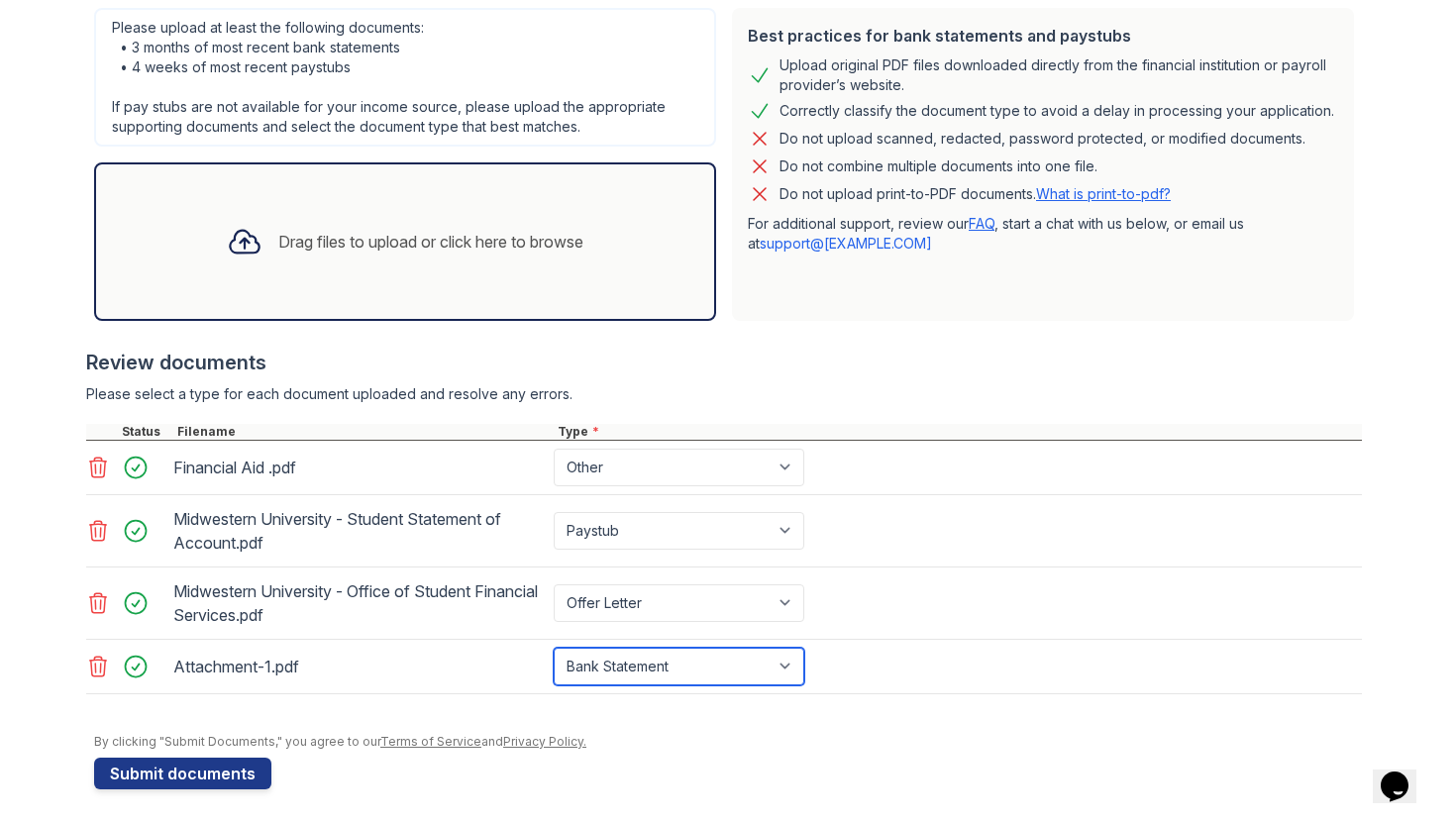 scroll, scrollTop: 446, scrollLeft: 0, axis: vertical 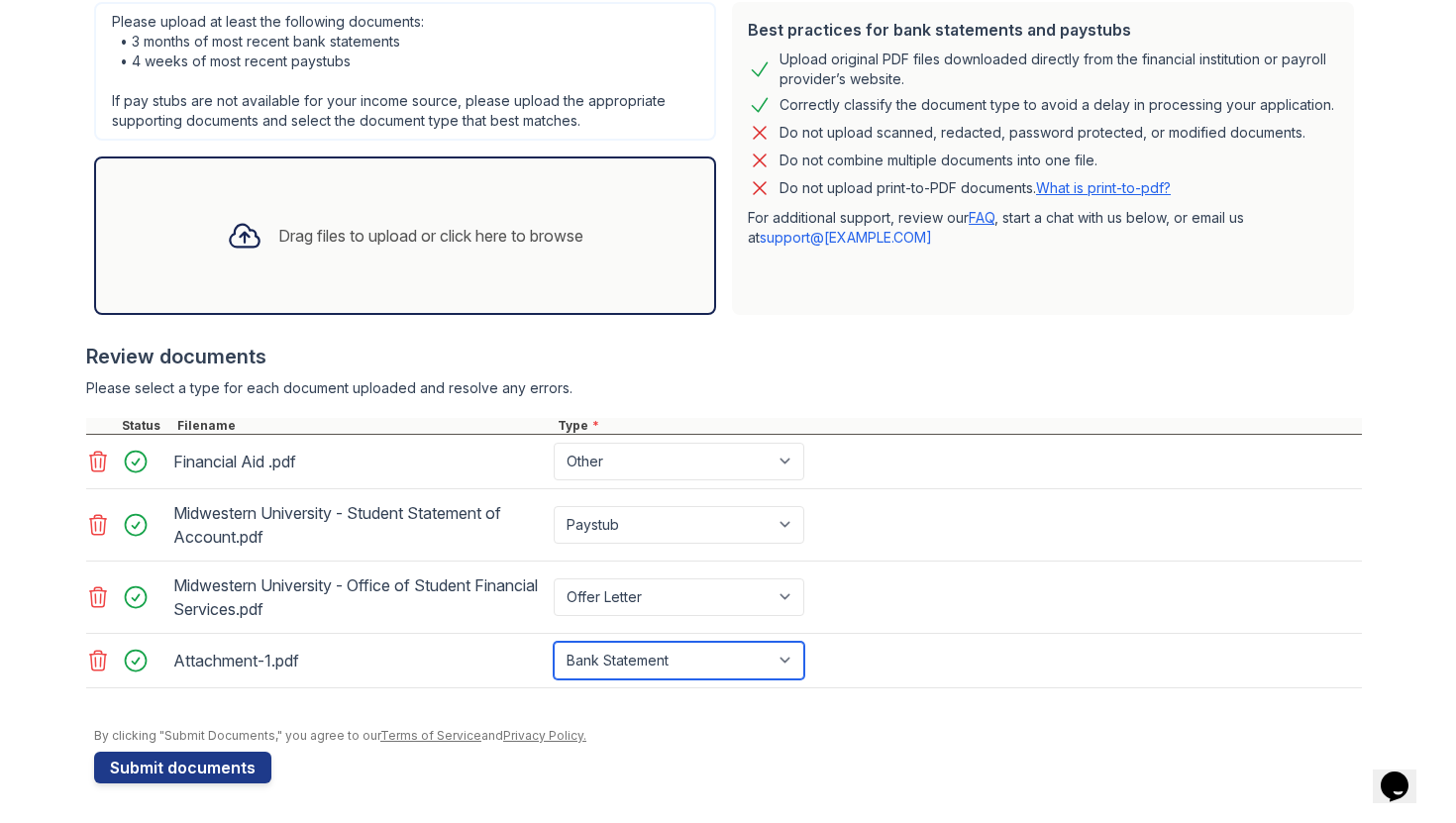 click on "Select type
Paystub
Bank Statement
Offer Letter
Tax Documents
Benefit Award Letter
Investment Account Statement
Other" at bounding box center (678, 661) 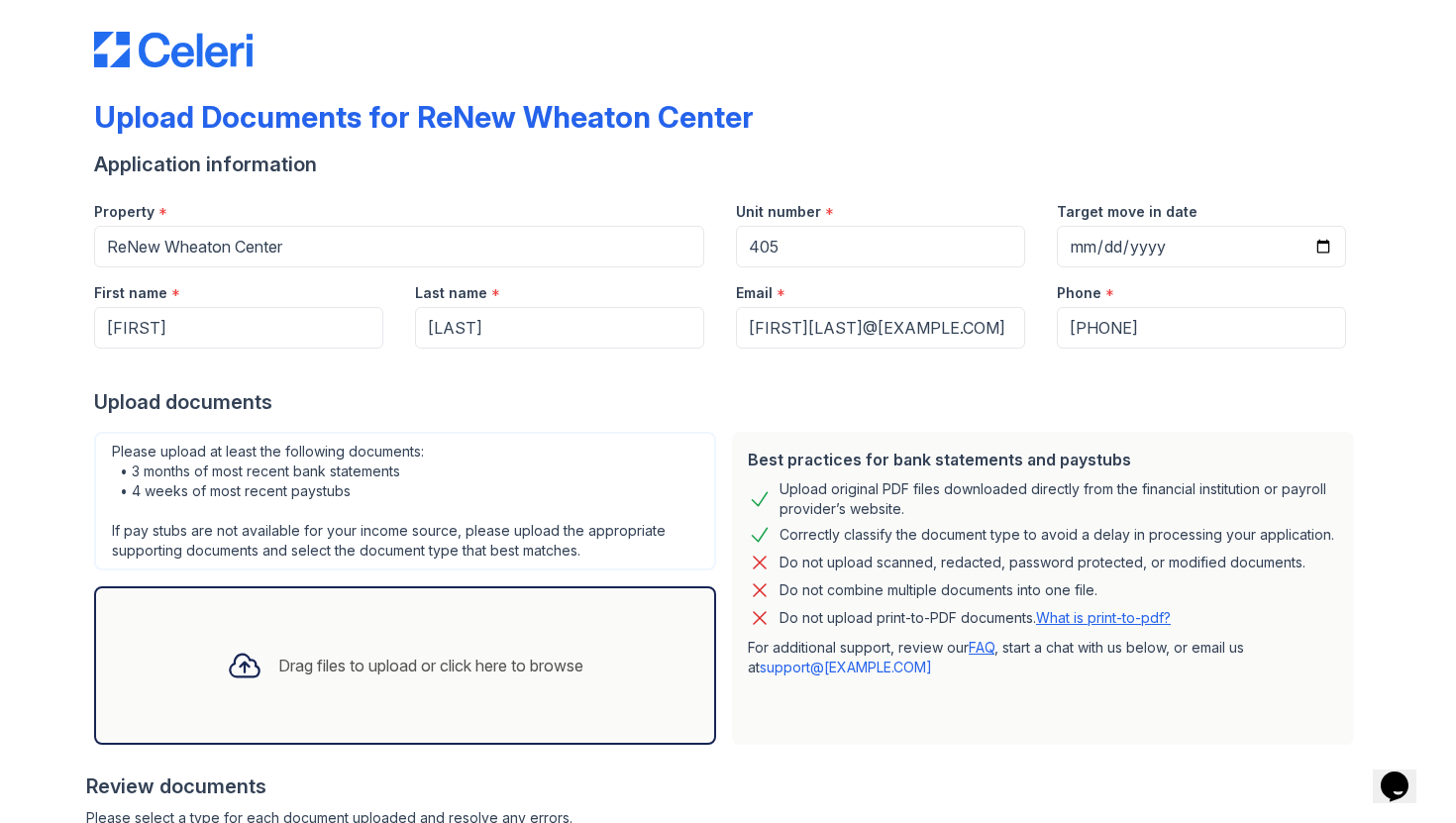 scroll, scrollTop: 0, scrollLeft: 0, axis: both 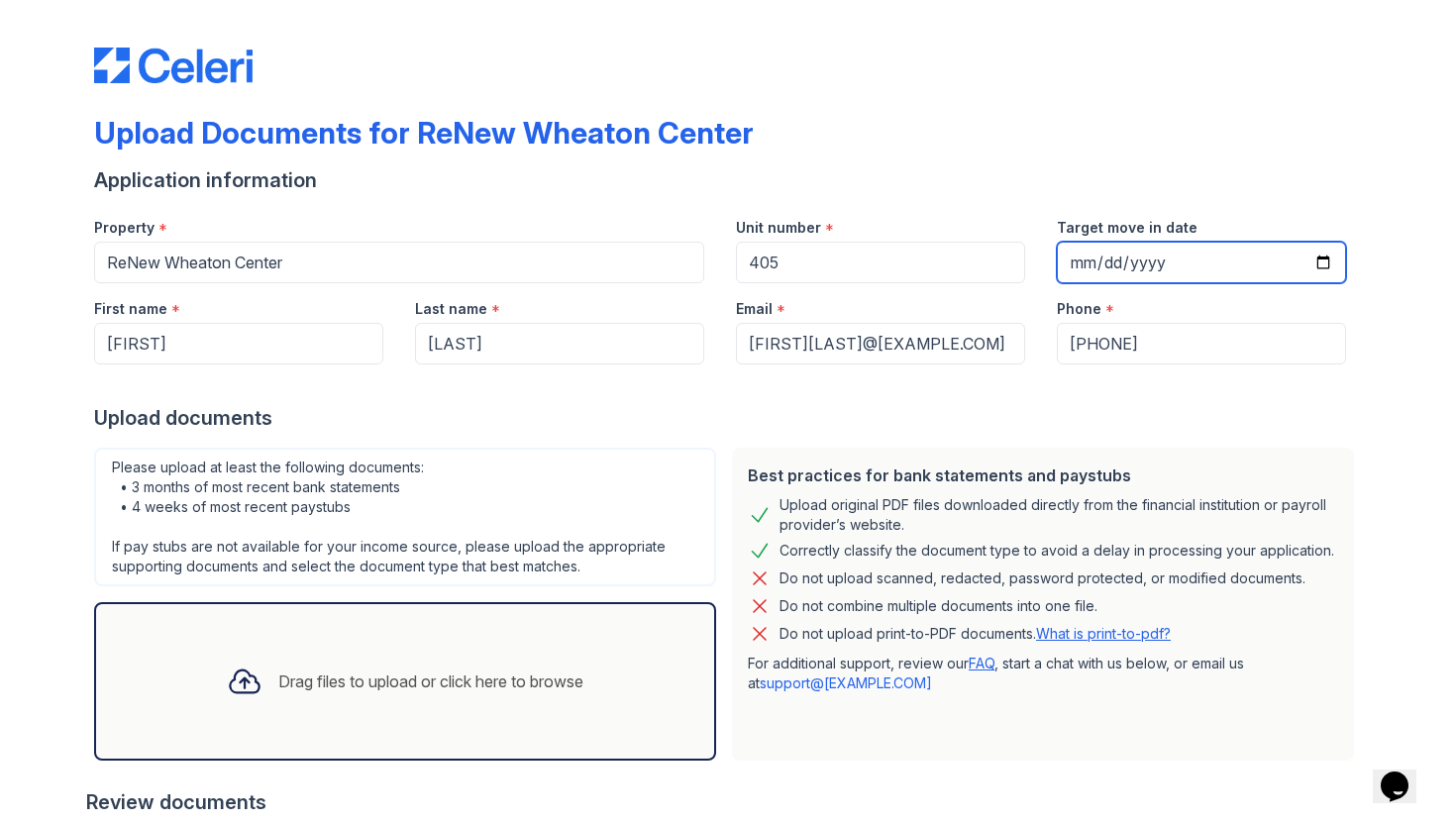 click on "Target move in date" at bounding box center [1201, 262] 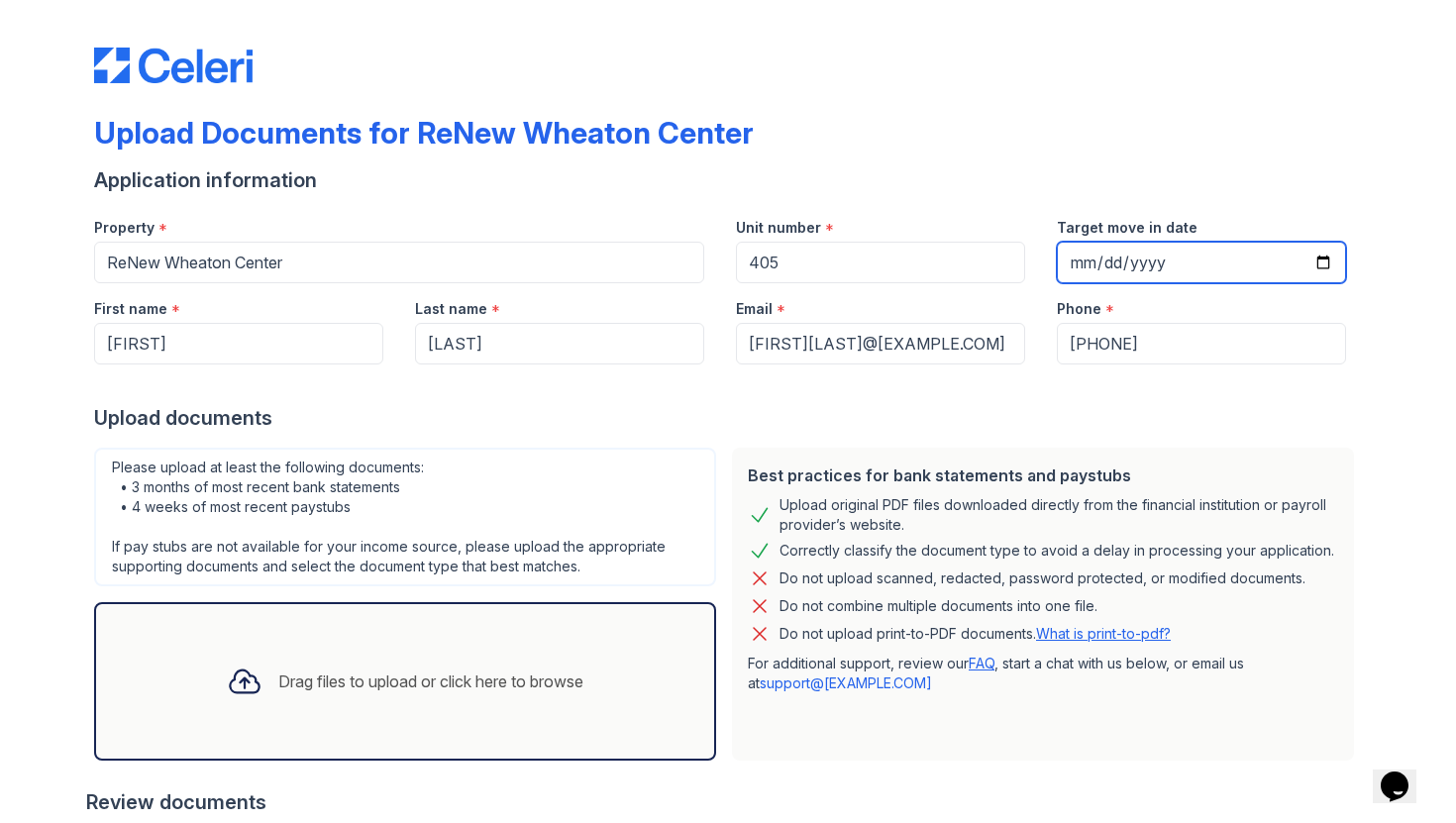 type on "2025-08-30" 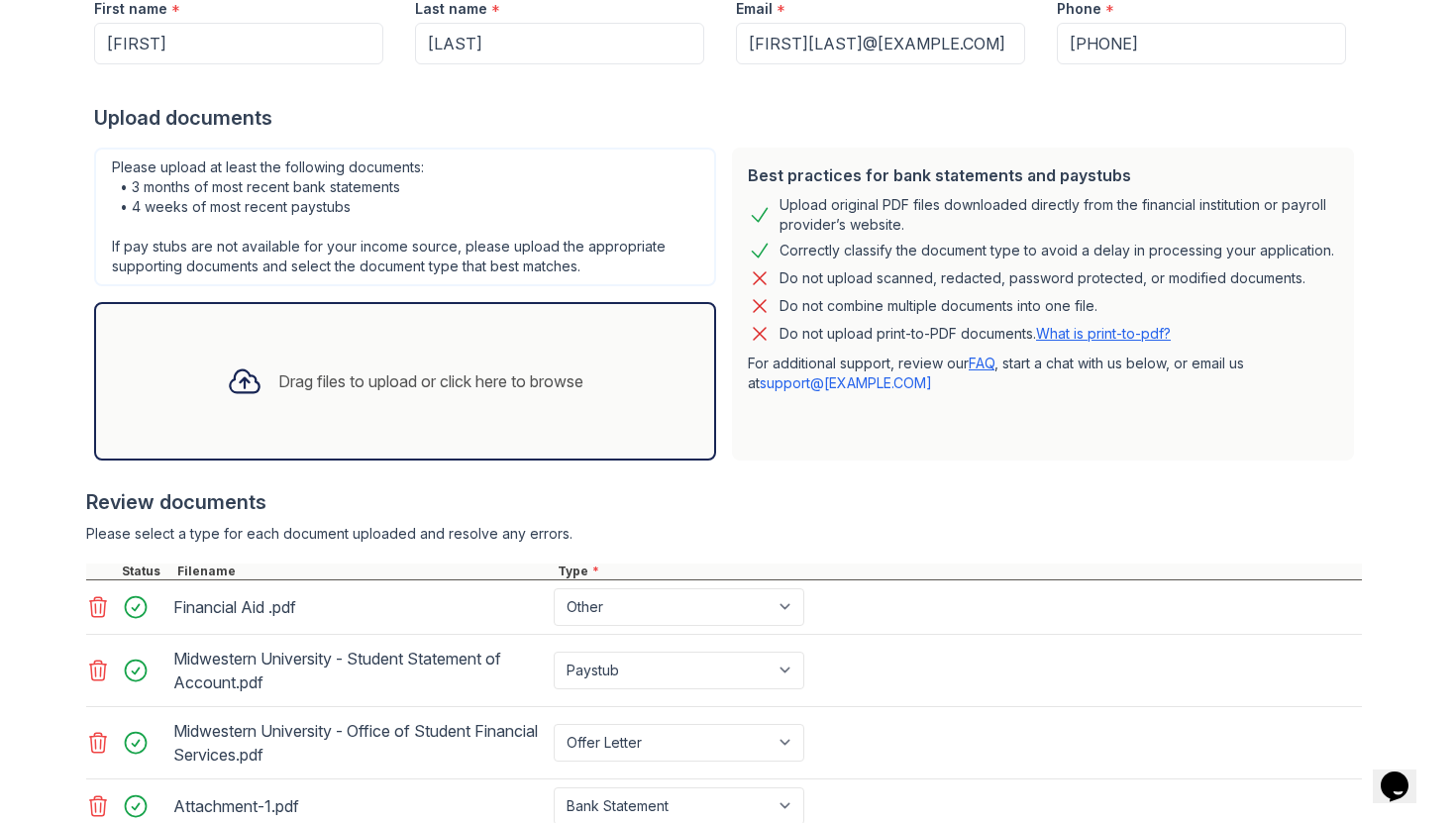 scroll, scrollTop: 446, scrollLeft: 0, axis: vertical 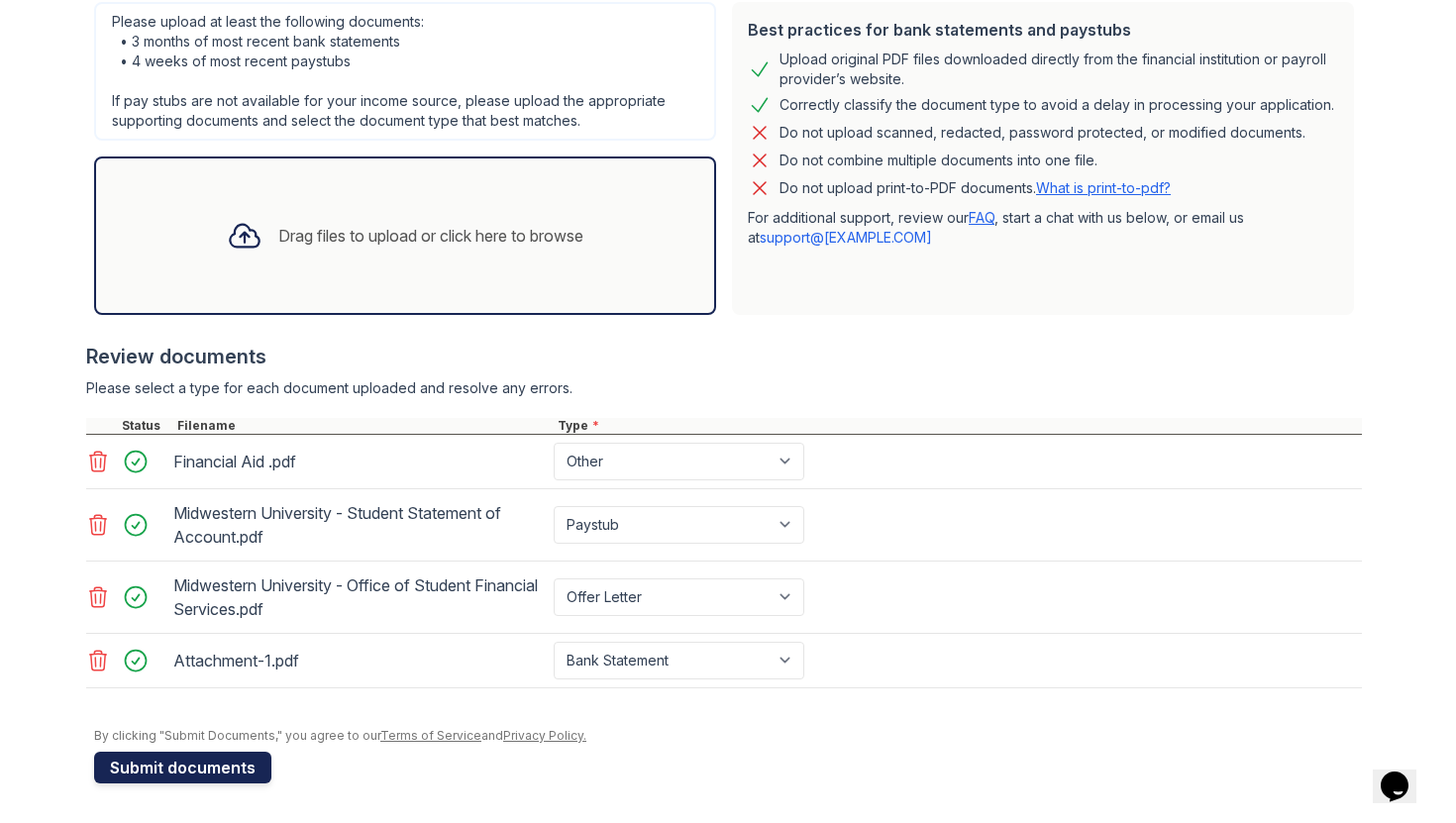 click on "Submit documents" at bounding box center (182, 768) 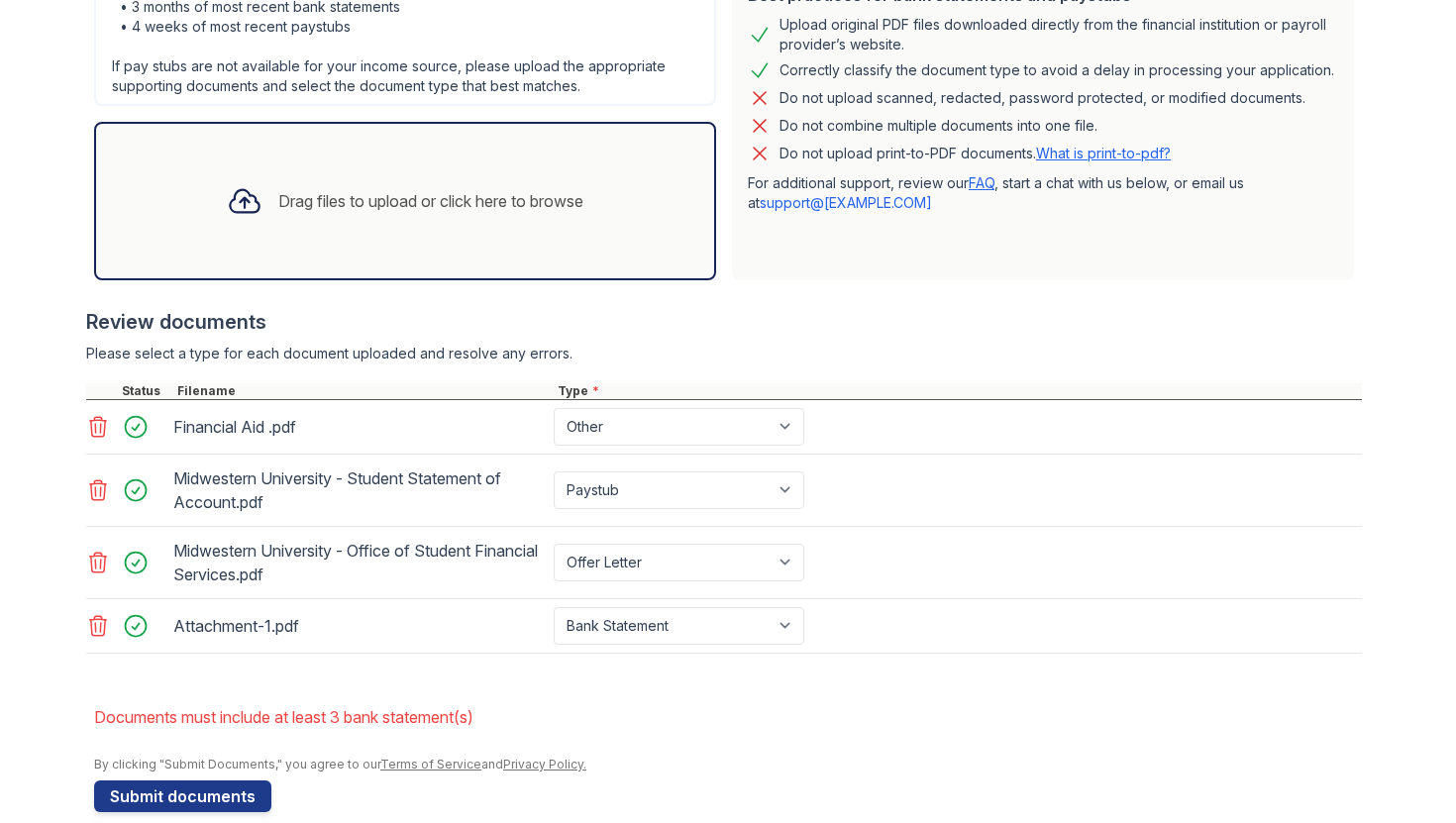 scroll, scrollTop: 554, scrollLeft: 0, axis: vertical 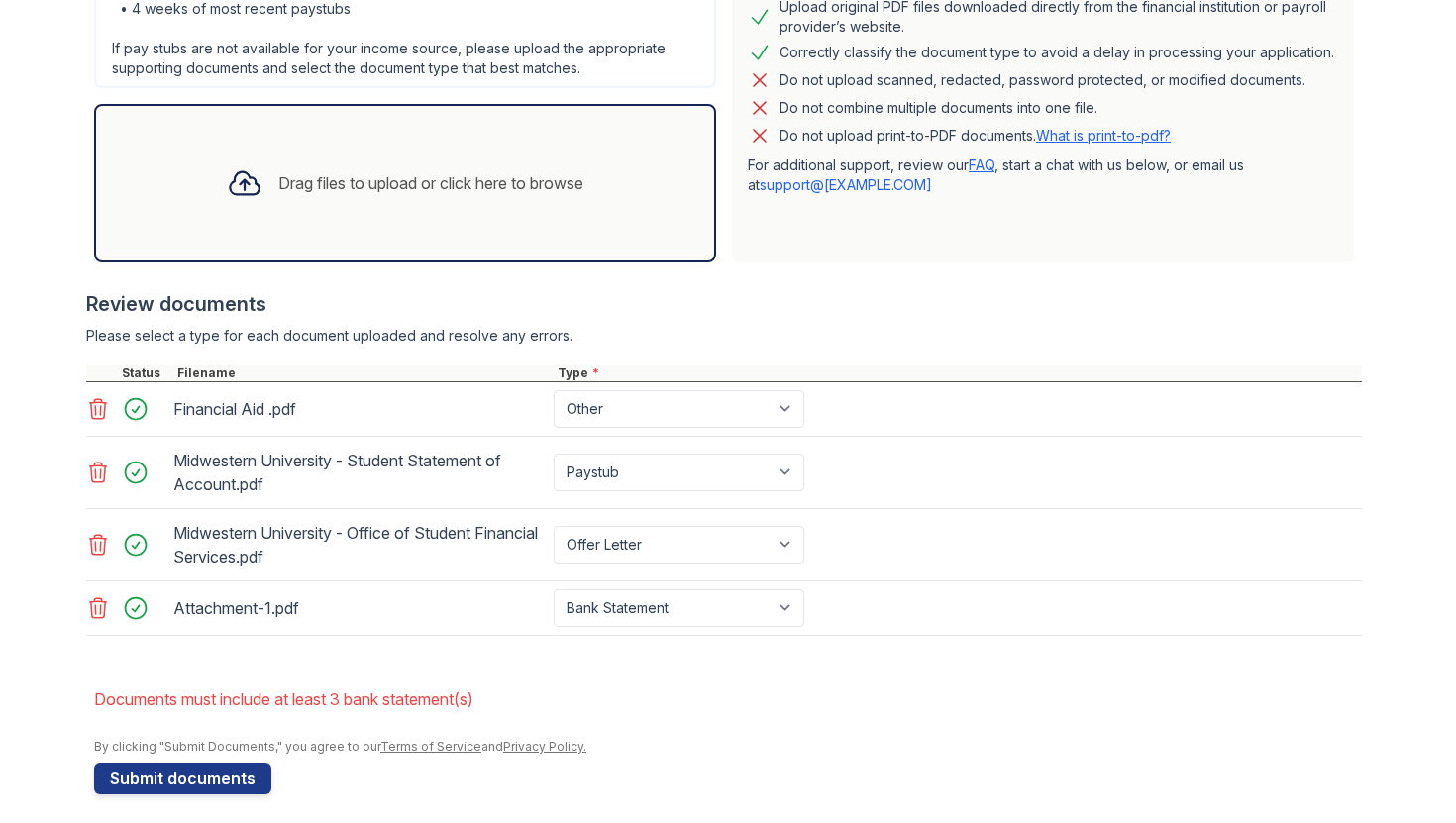 click on "Attachment-1.pdf
Paystub
Bank Statement
Offer Letter
Tax Documents
Benefit Award Letter
Investment Account Statement
Other" at bounding box center (724, 608) 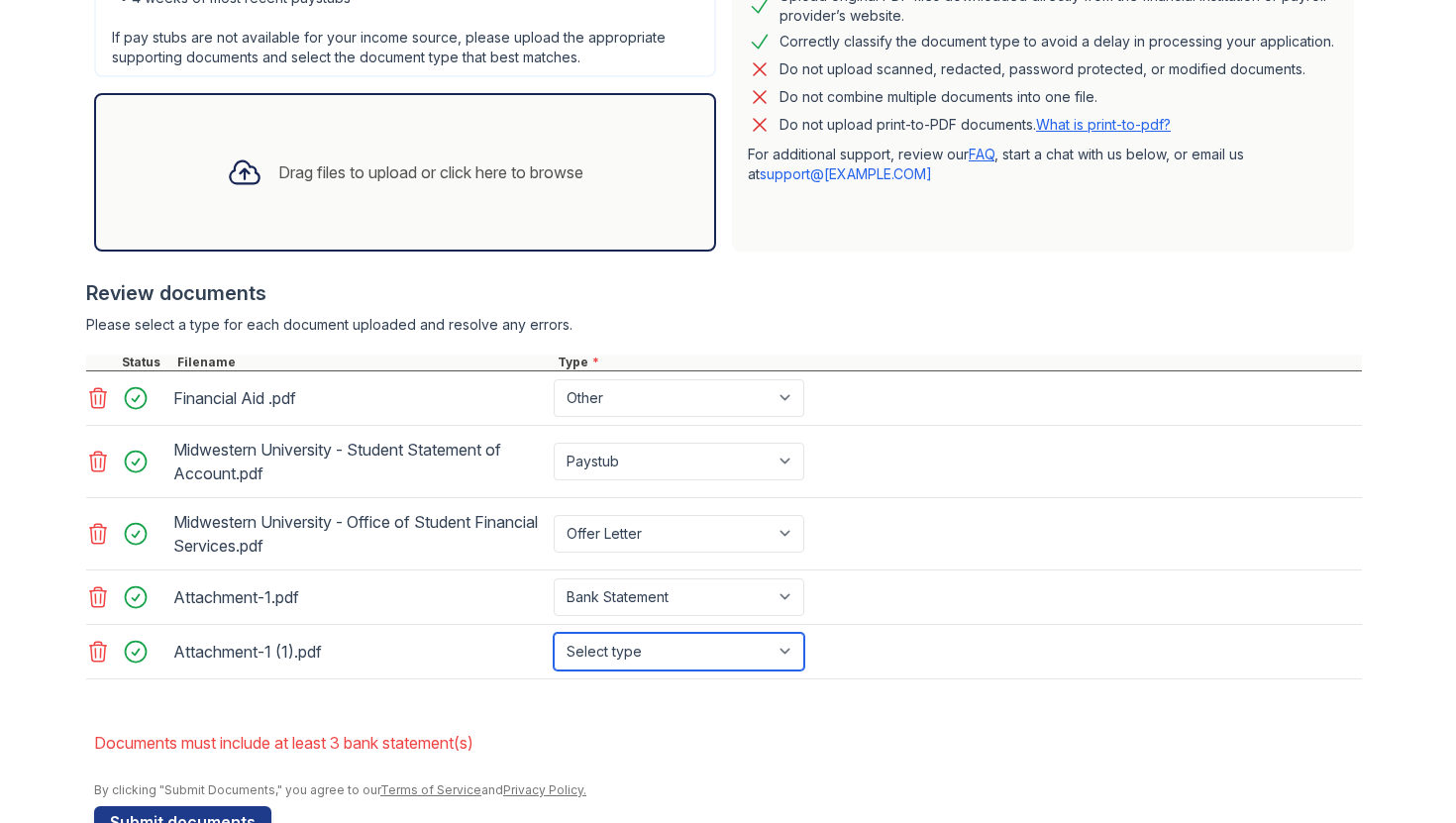 click on "Select type
Paystub
Bank Statement
Offer Letter
Tax Documents
Benefit Award Letter
Investment Account Statement
Other" at bounding box center [678, 652] 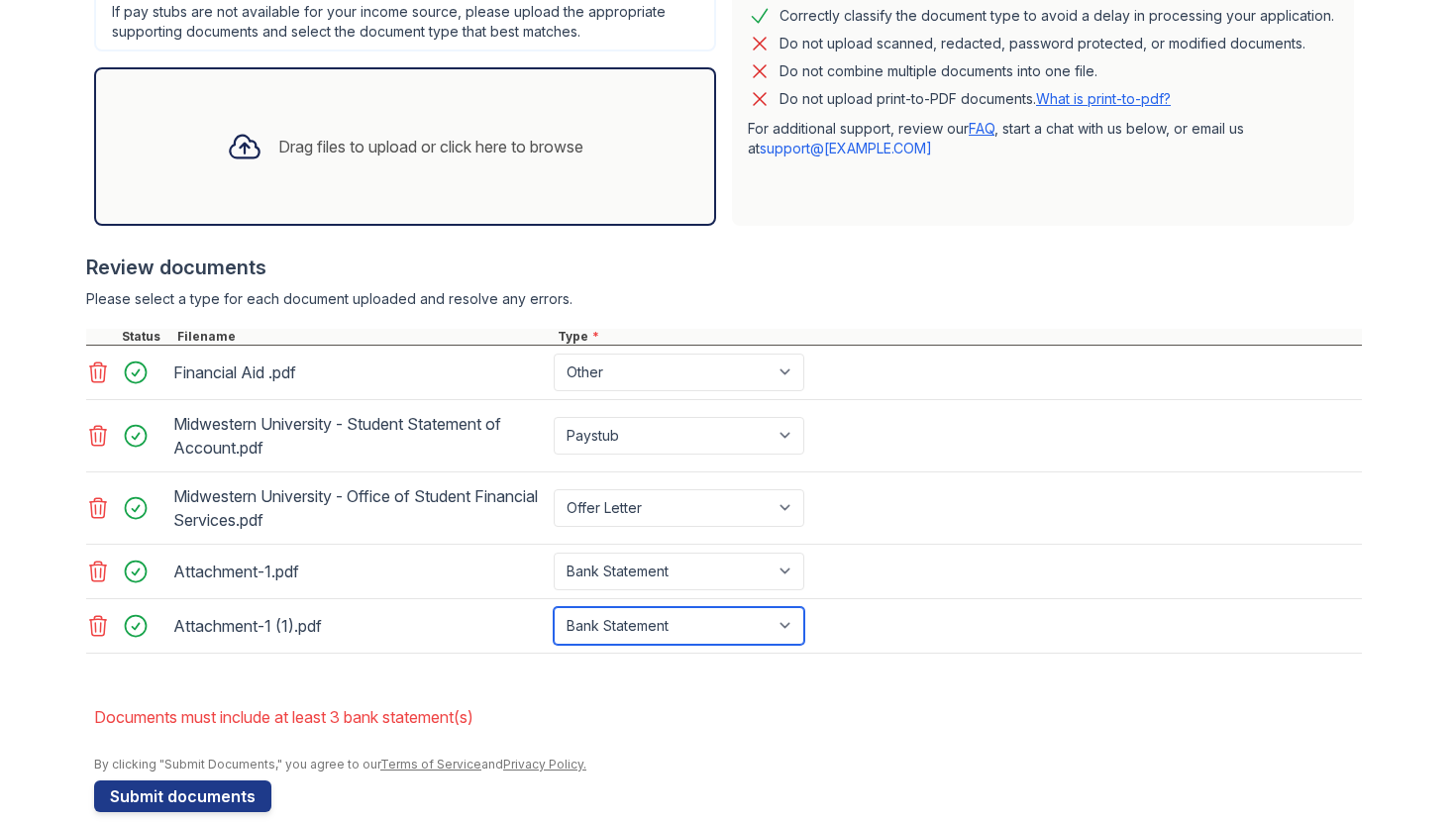 scroll, scrollTop: 619, scrollLeft: 0, axis: vertical 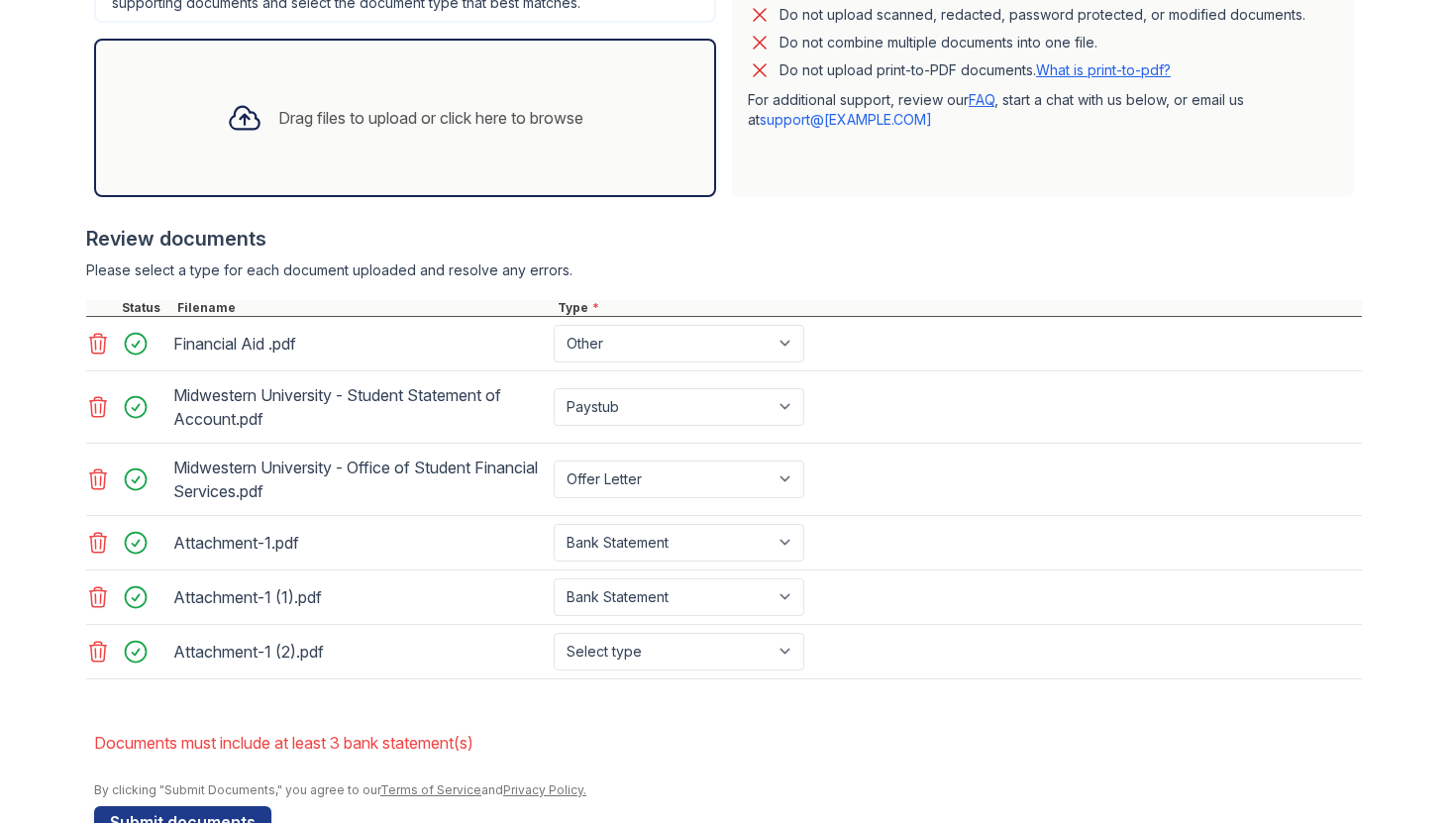 click on "Attachment-1 (2).pdf" at bounding box center [360, 652] 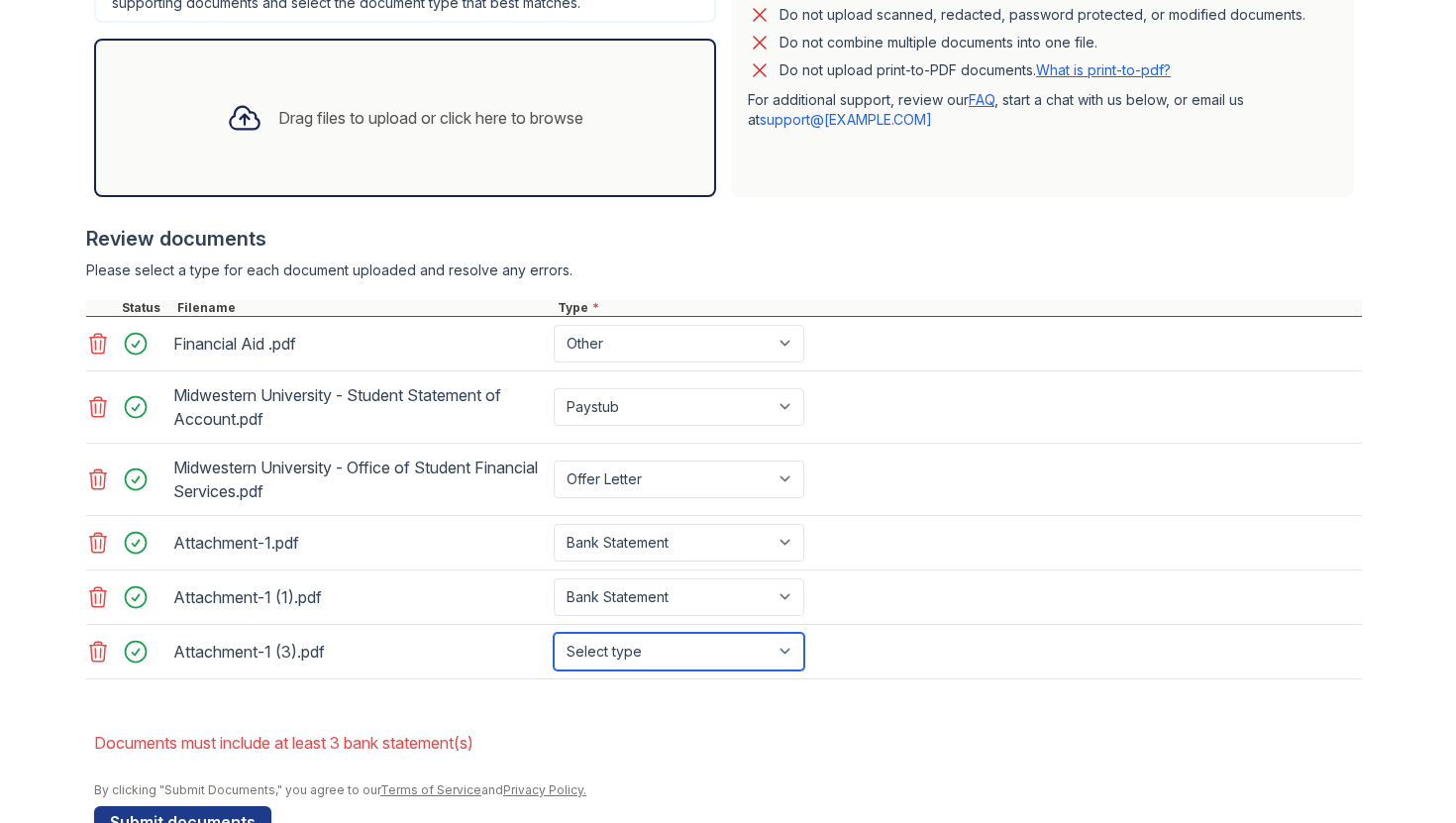click on "Select type
Paystub
Bank Statement
Offer Letter
Tax Documents
Benefit Award Letter
Investment Account Statement
Other" at bounding box center (678, 652) 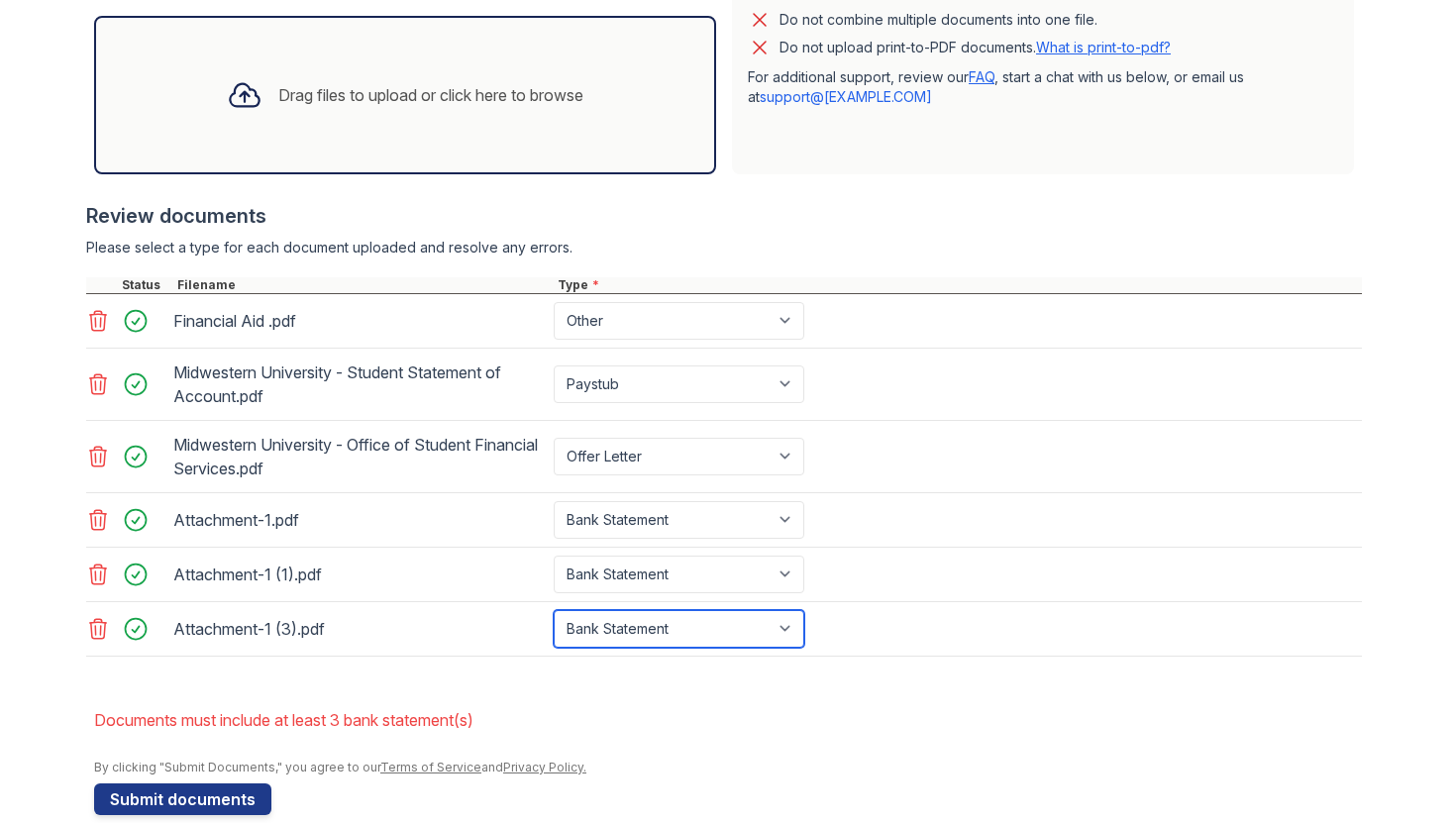 scroll, scrollTop: 673, scrollLeft: 0, axis: vertical 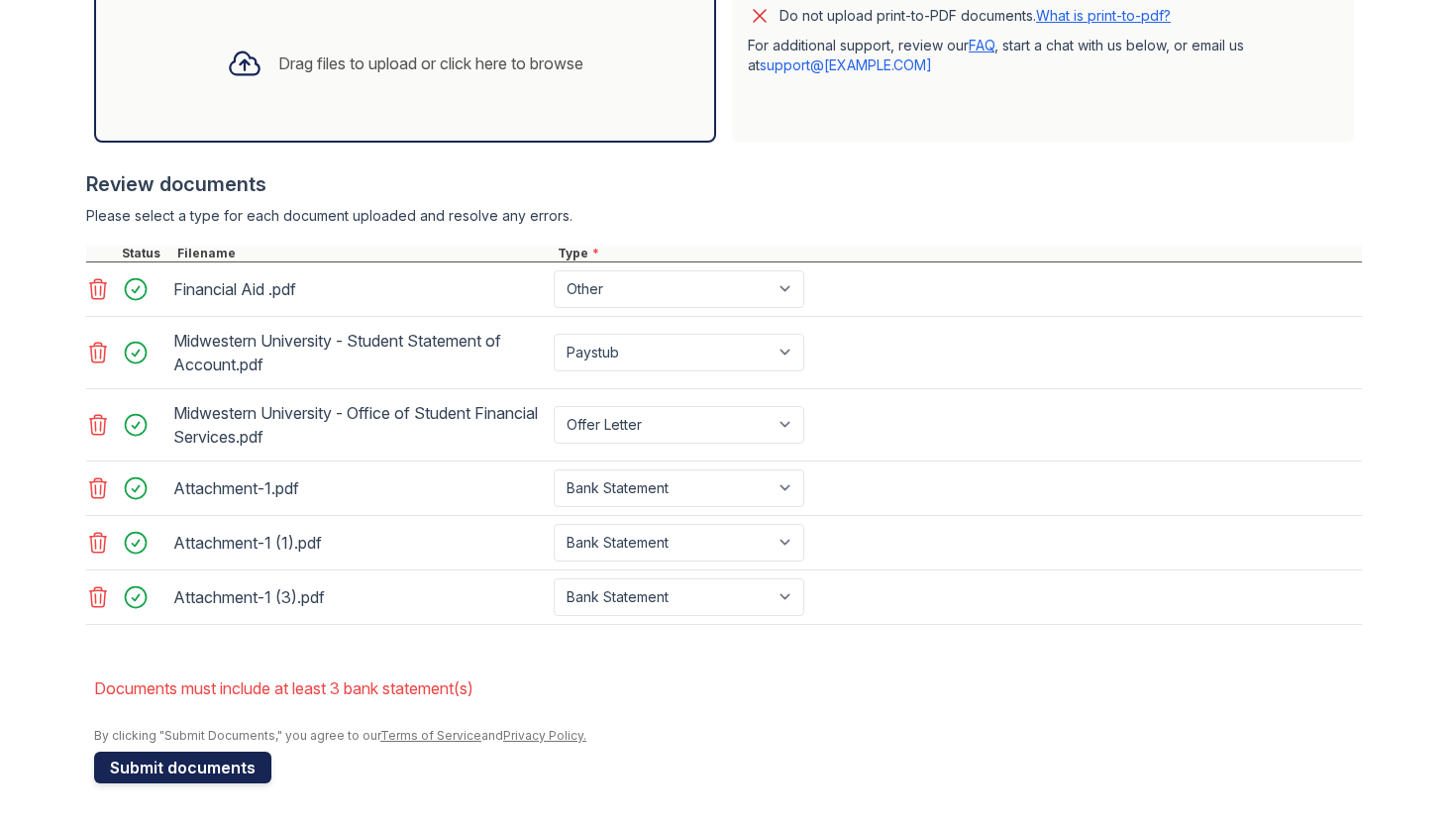 click on "Submit documents" at bounding box center [182, 768] 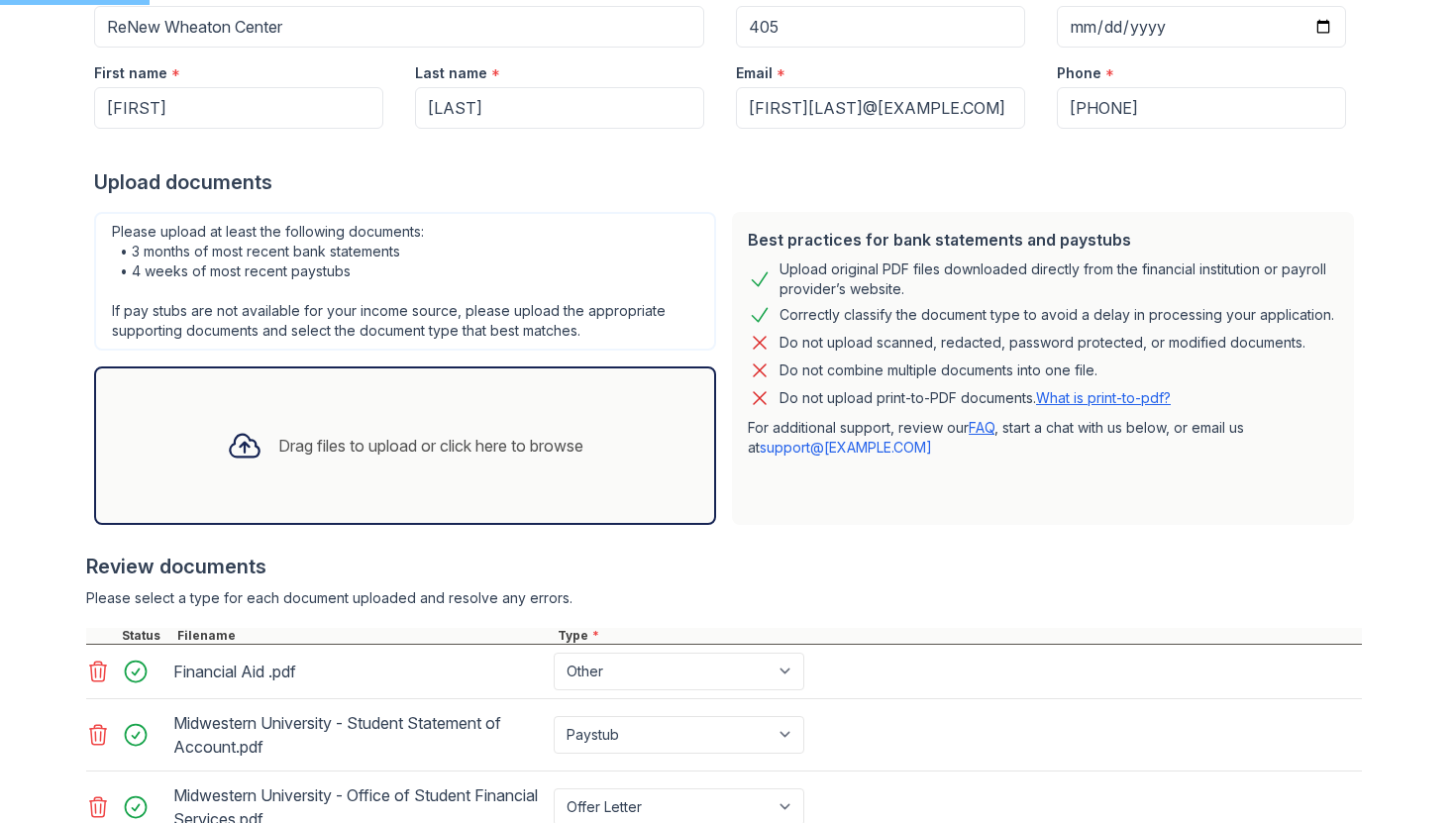 scroll, scrollTop: 260, scrollLeft: 0, axis: vertical 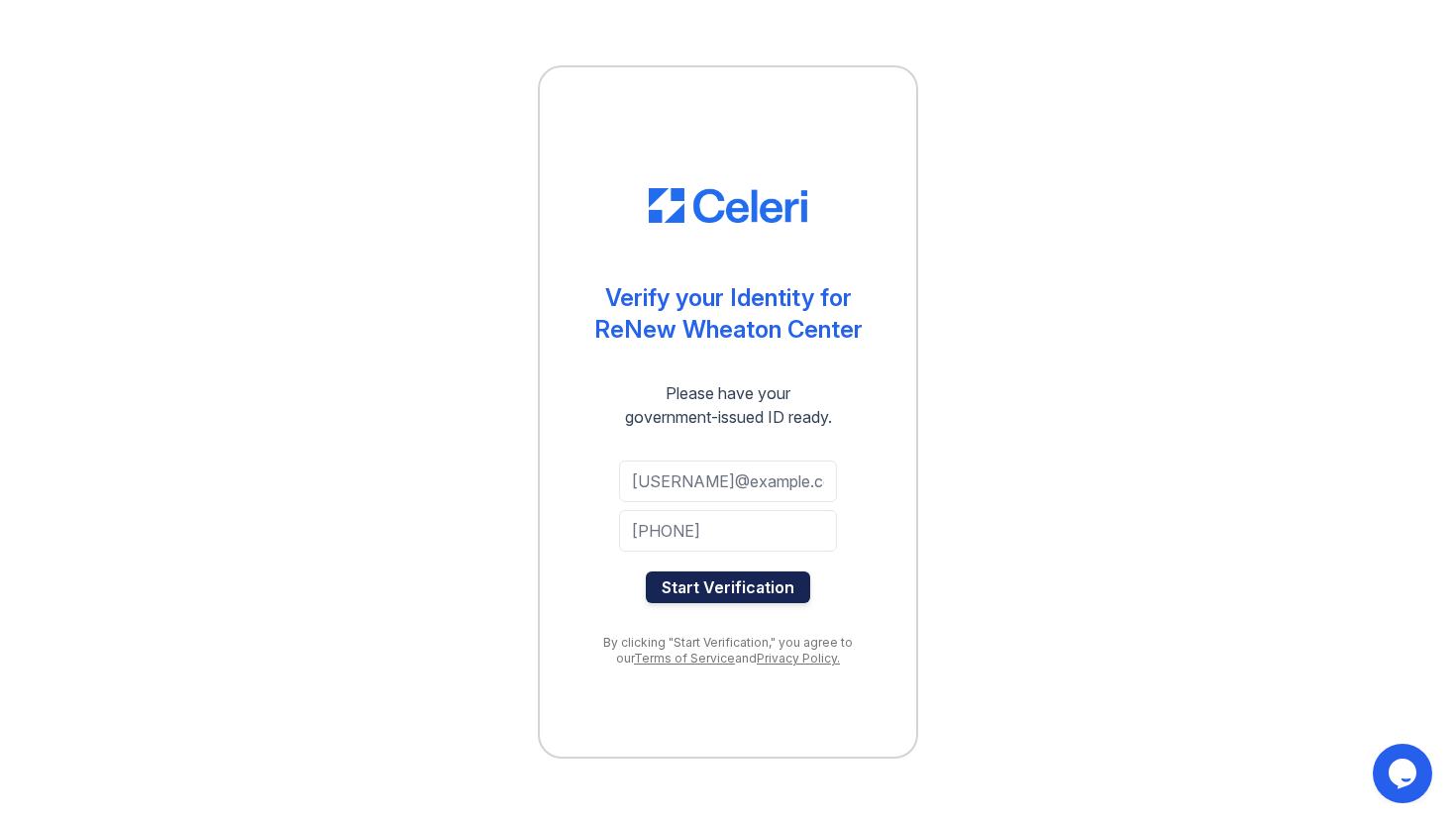 click on "Start Verification" at bounding box center [728, 587] 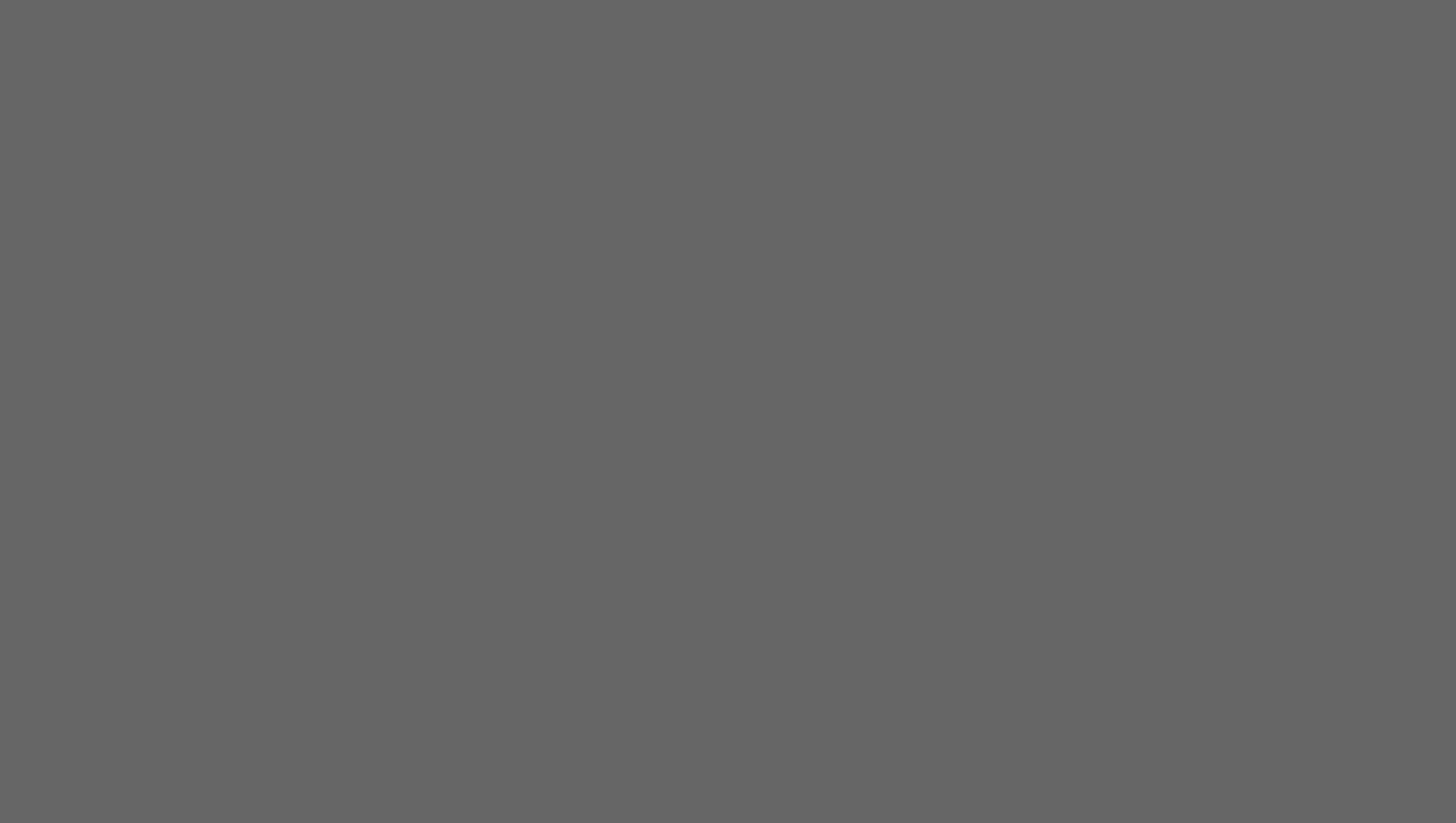 scroll, scrollTop: 0, scrollLeft: 0, axis: both 